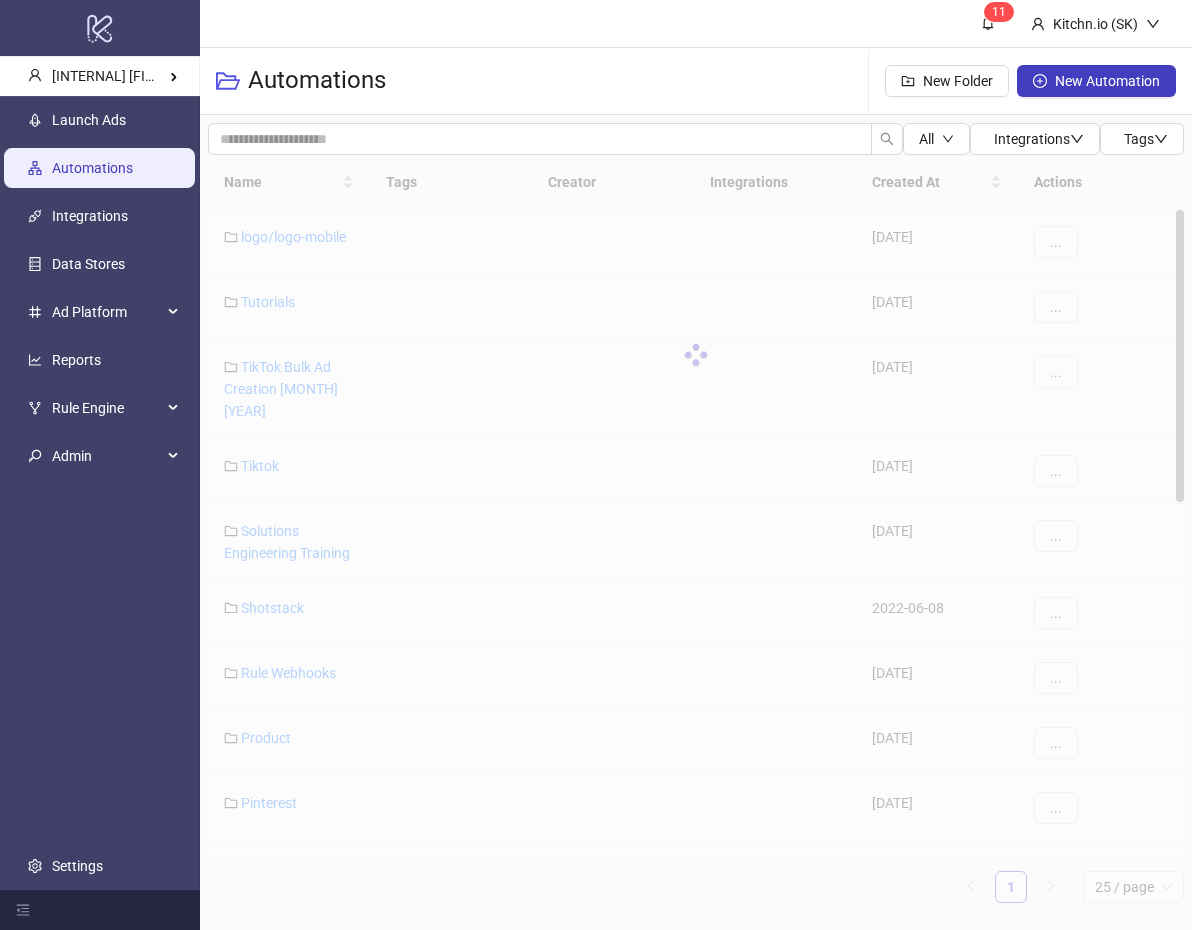 scroll, scrollTop: 0, scrollLeft: 0, axis: both 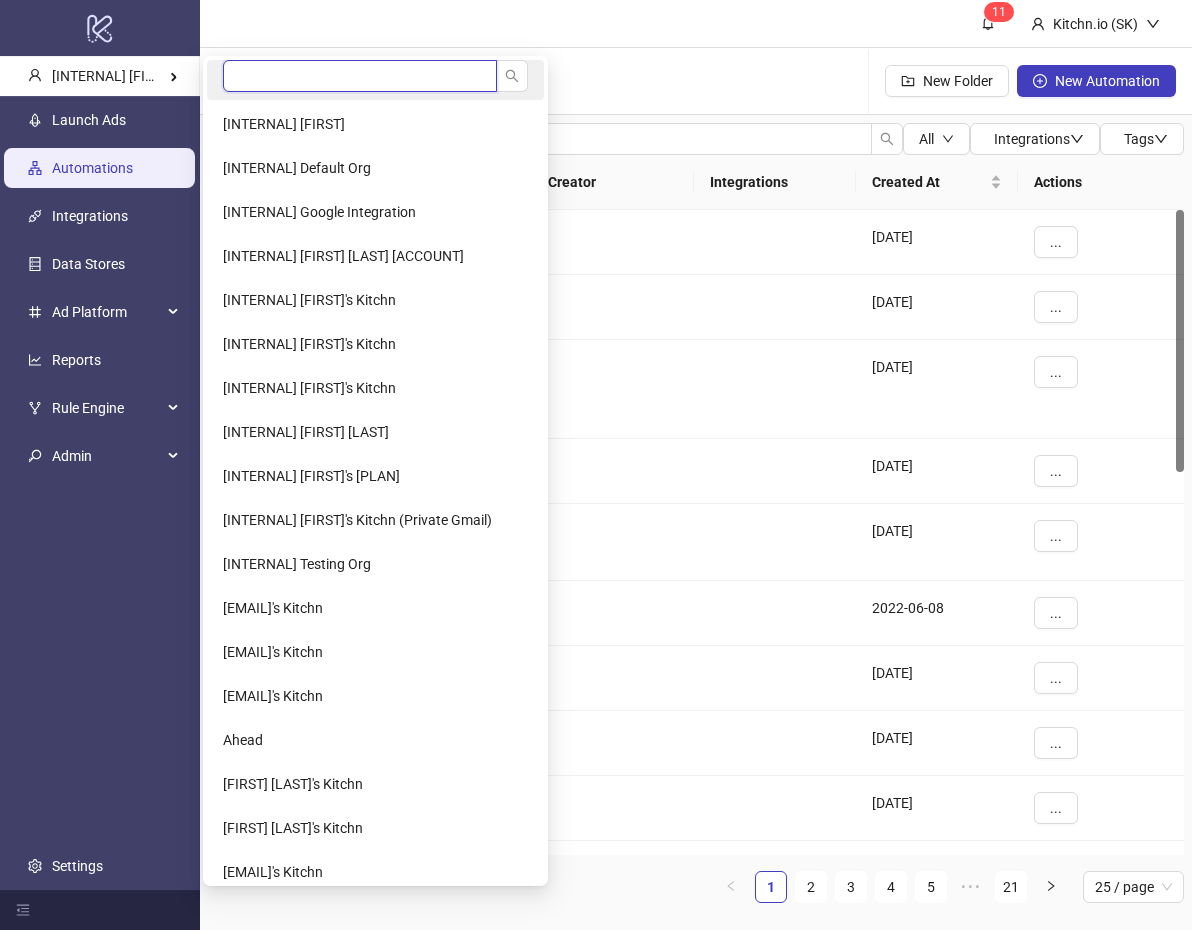 click at bounding box center (360, 76) 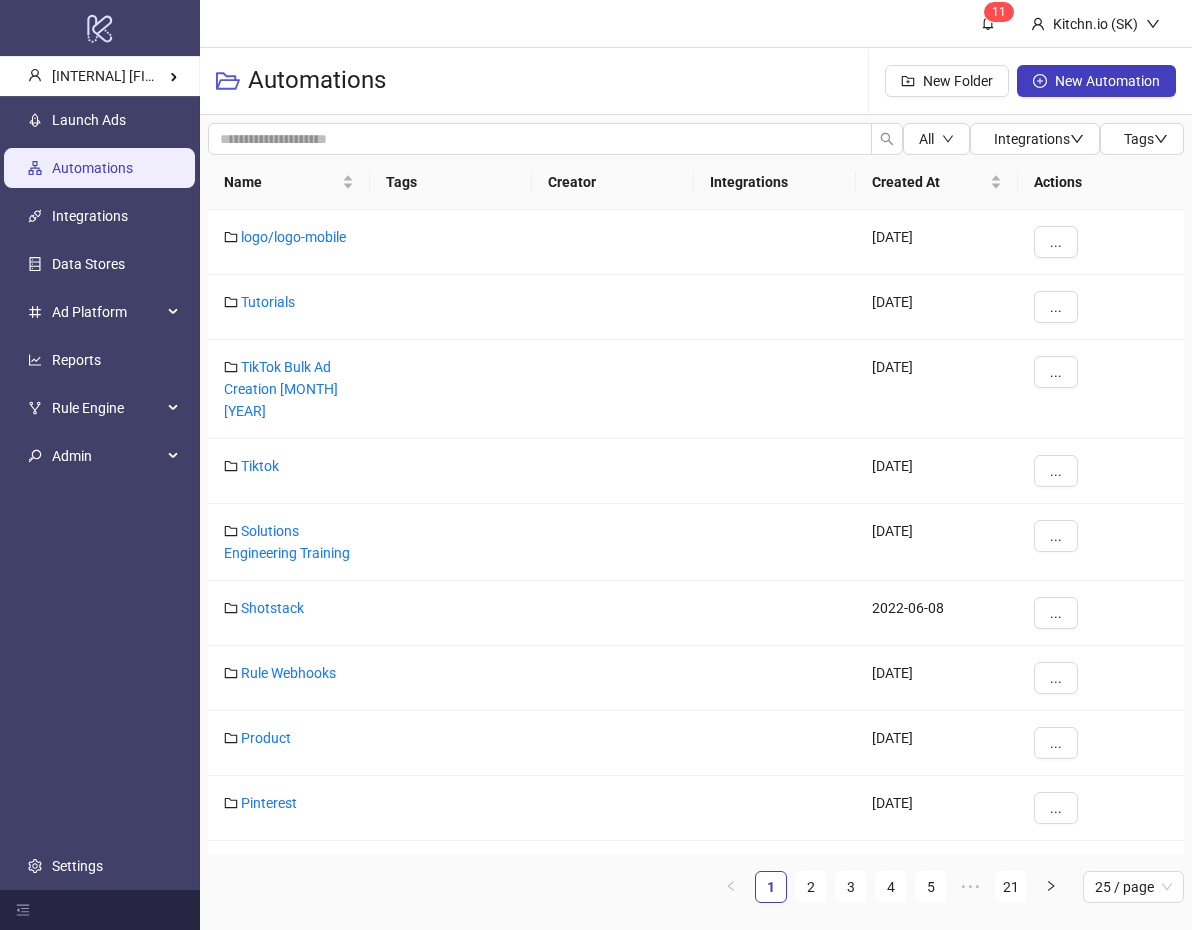 type on "*******" 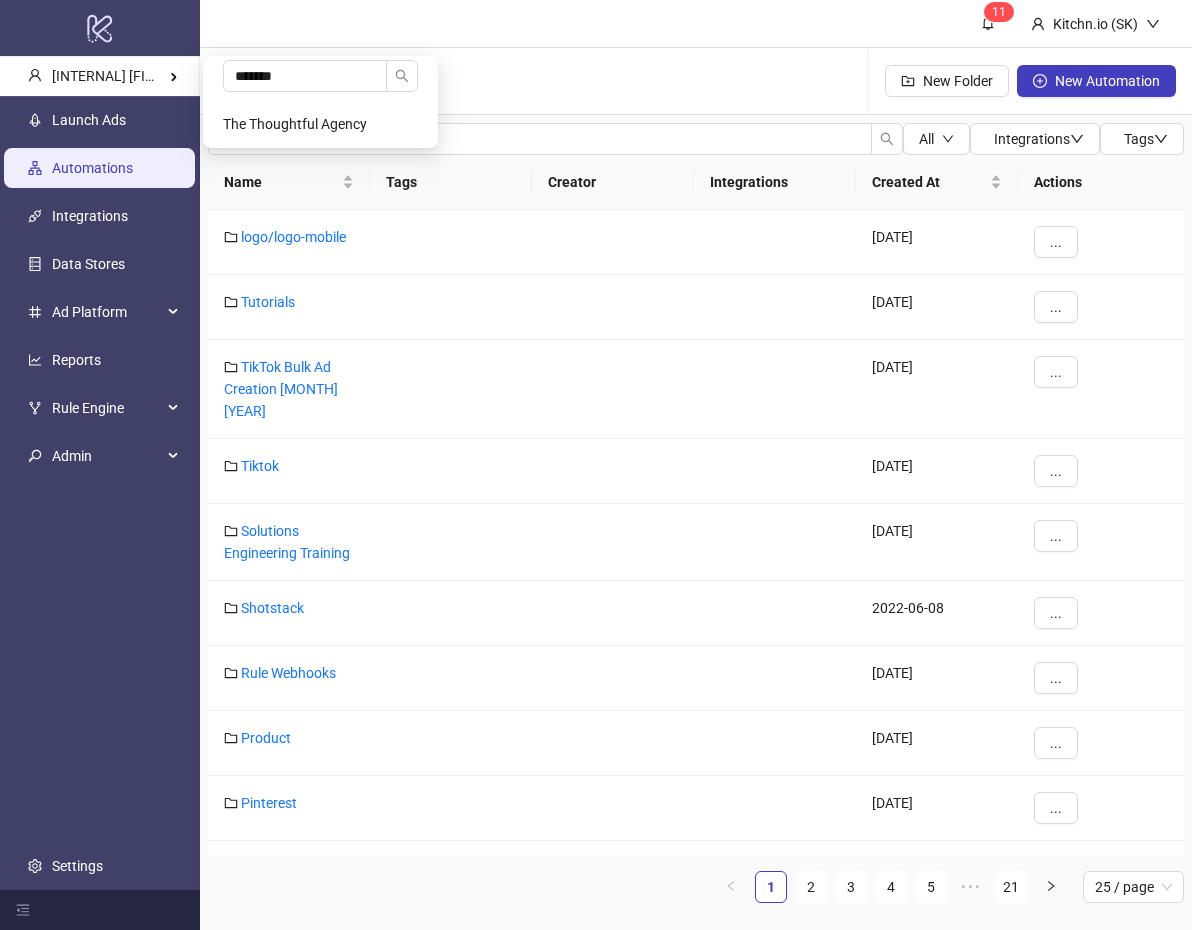 click on "The Thoughtful Agency" at bounding box center [320, 124] 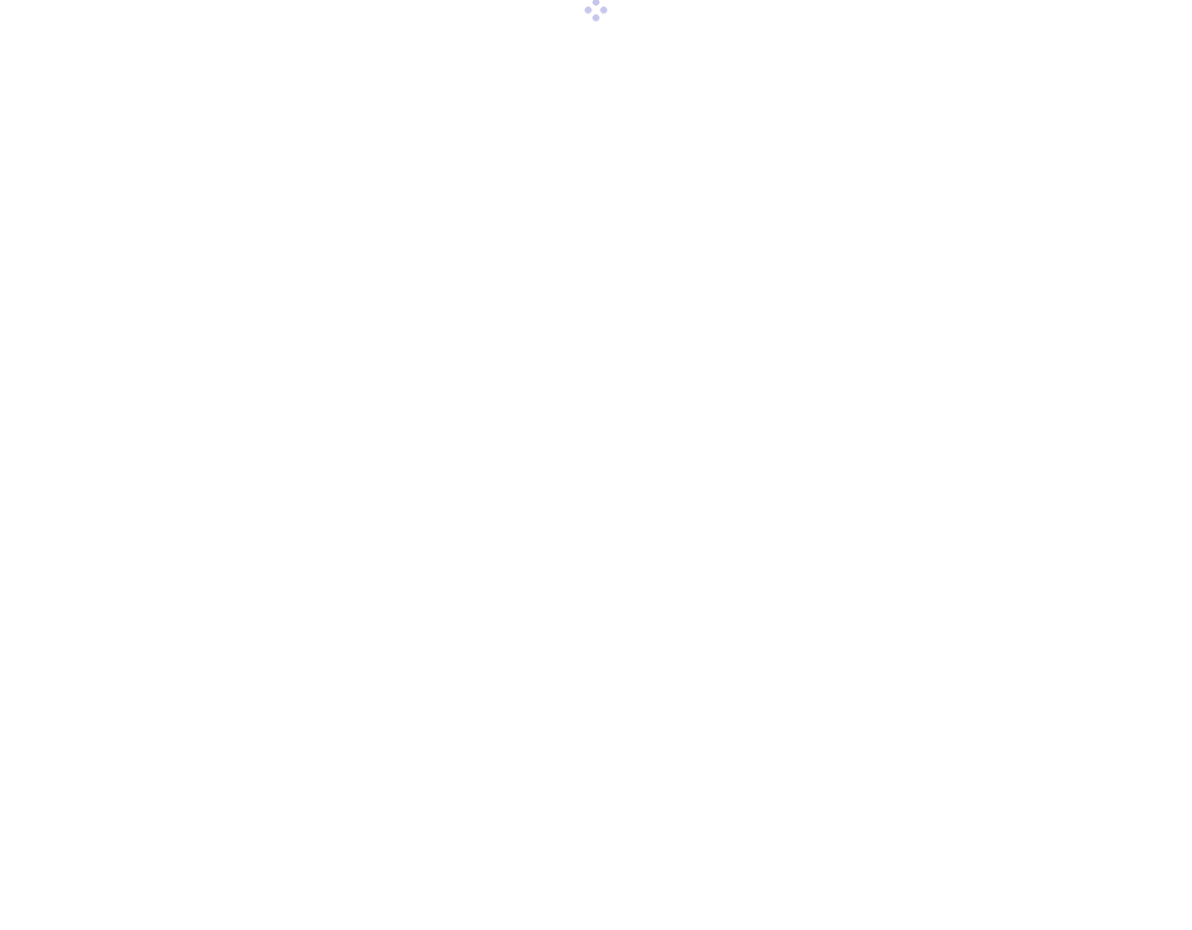 scroll, scrollTop: 0, scrollLeft: 0, axis: both 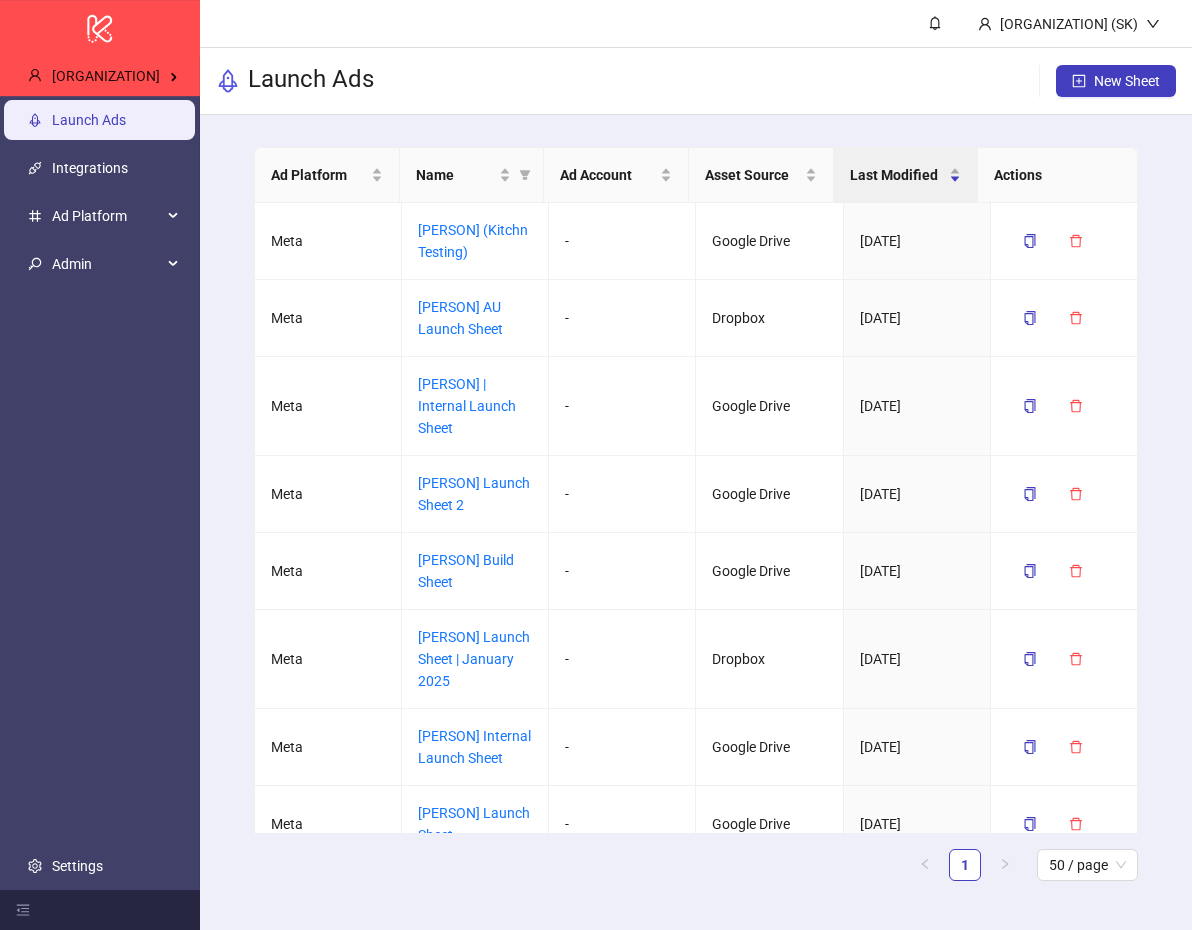 click on "Settings" at bounding box center (77, 866) 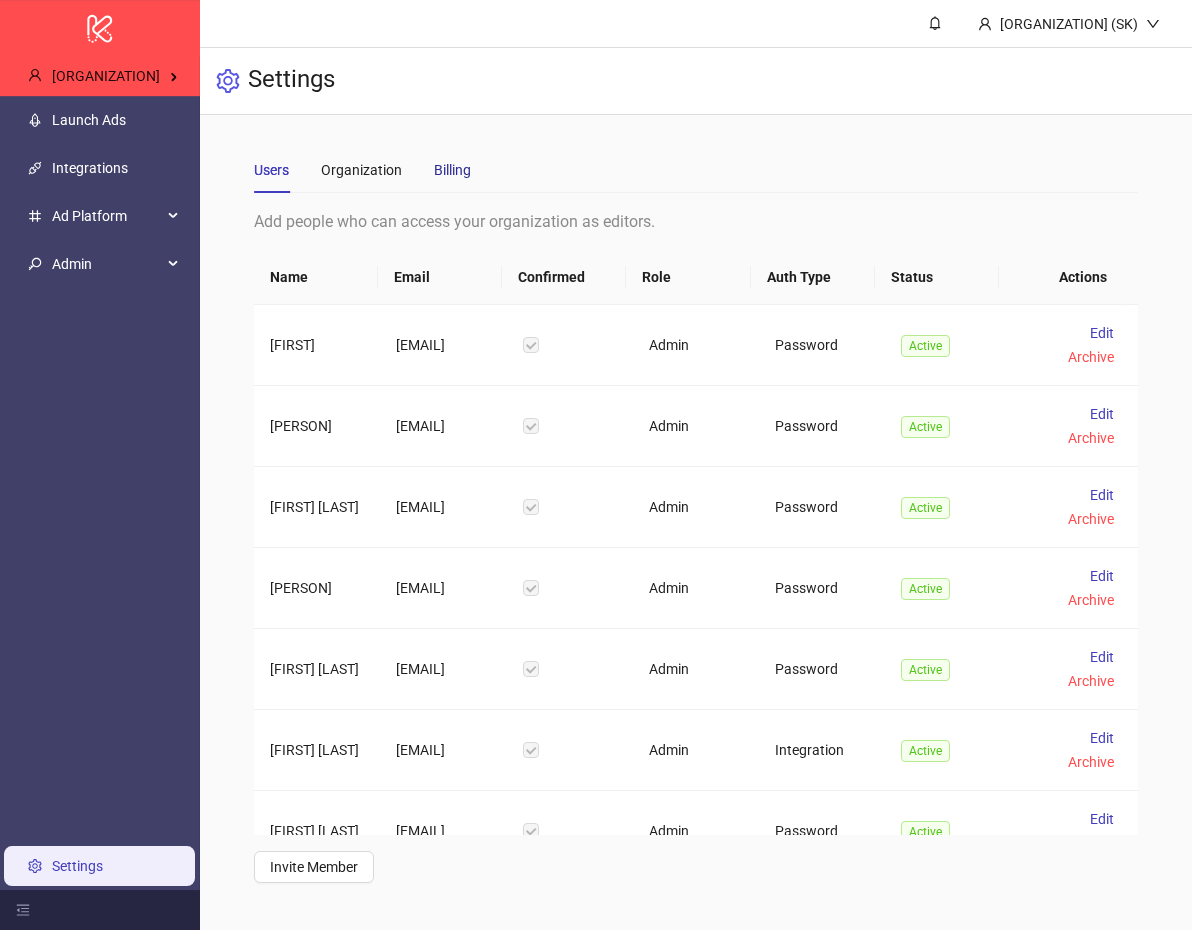 click on "Billing" at bounding box center (452, 170) 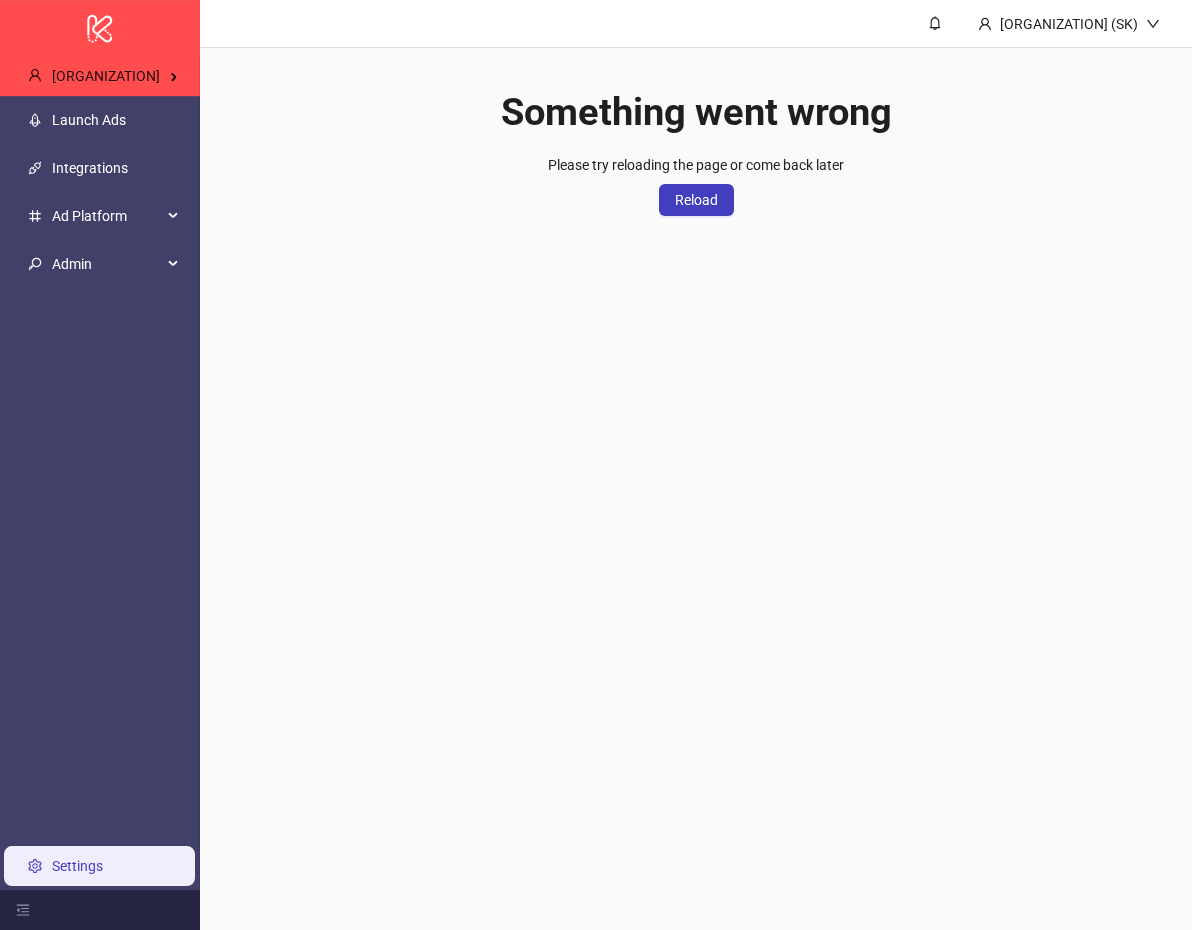 click on "Something went wrong Please try reloading the page or come back later Reload" at bounding box center (696, 140) 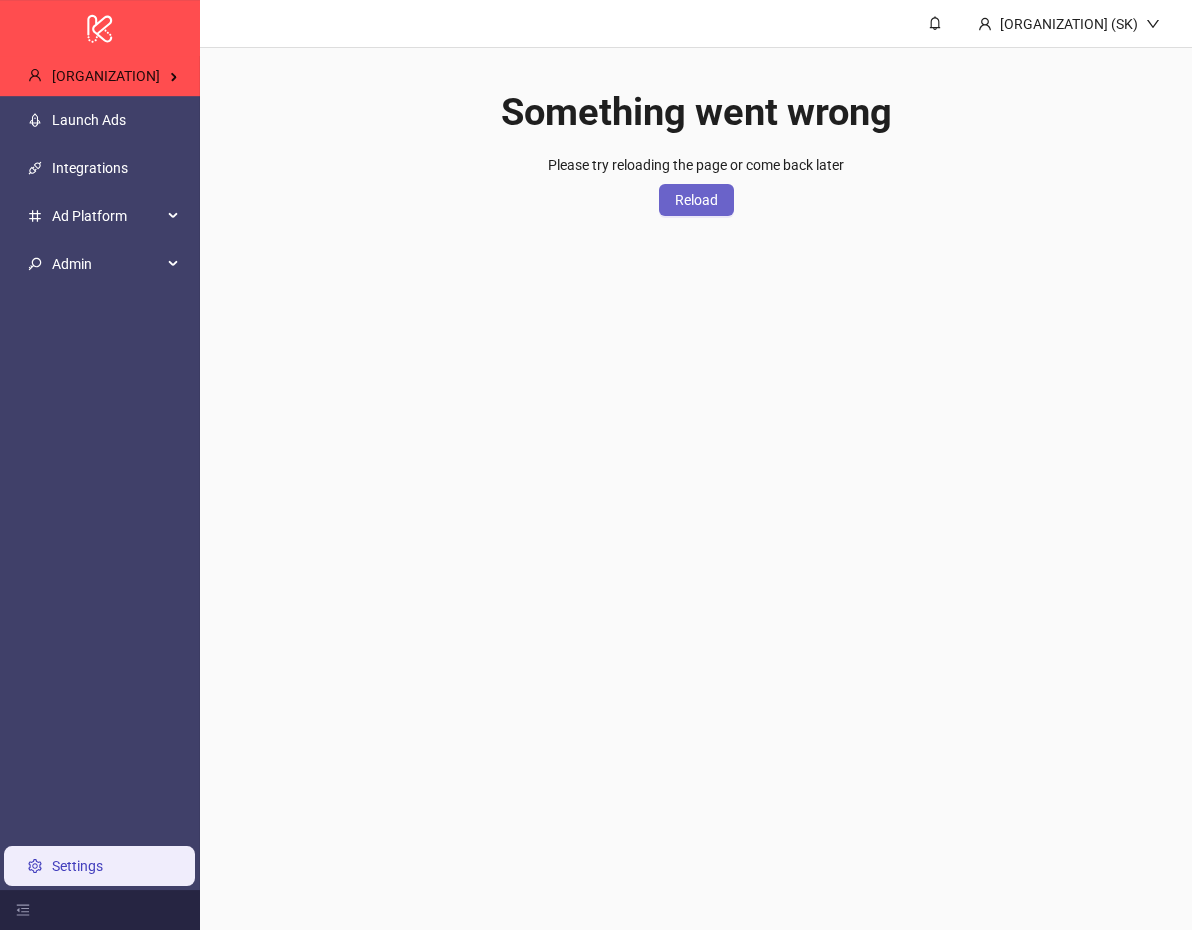 click on "Reload" at bounding box center [696, 200] 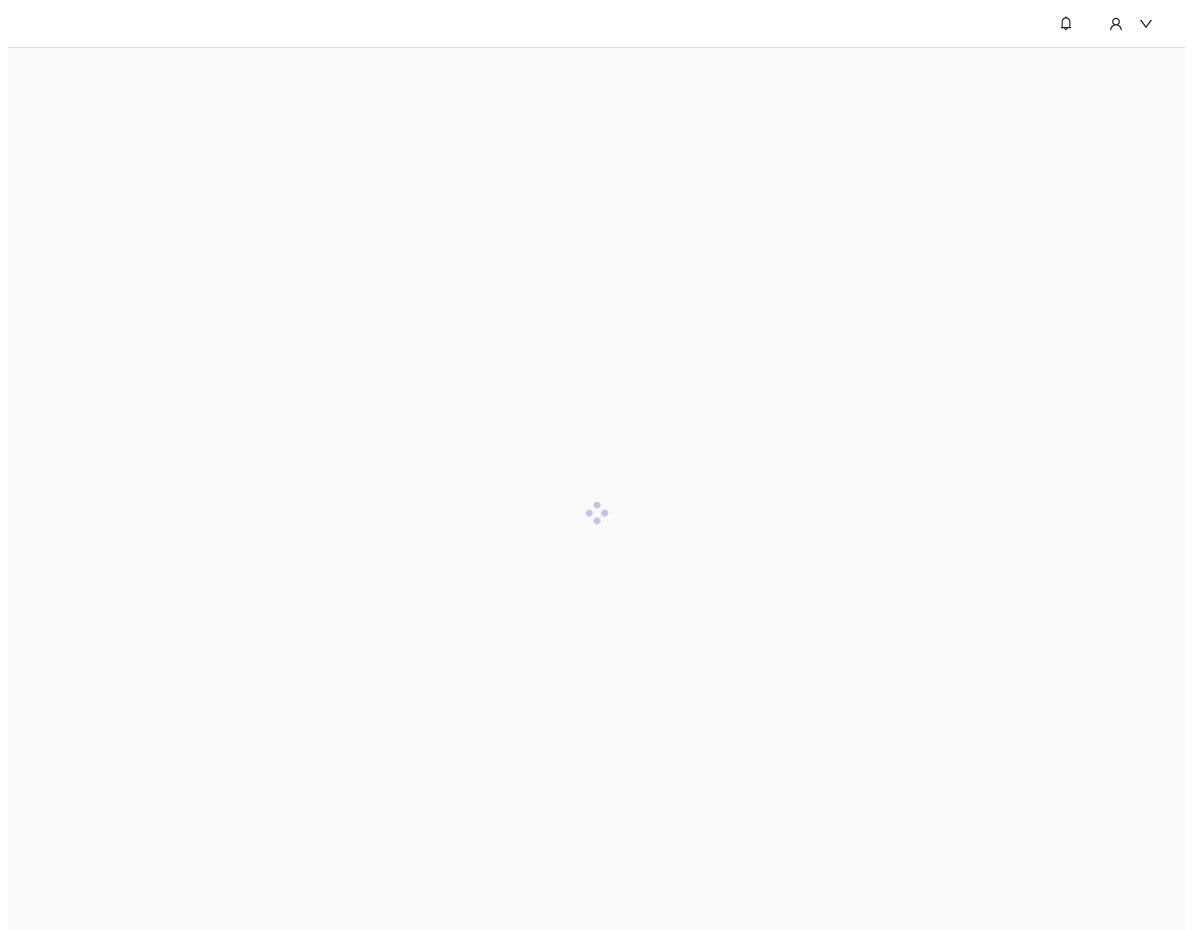 scroll, scrollTop: 0, scrollLeft: 0, axis: both 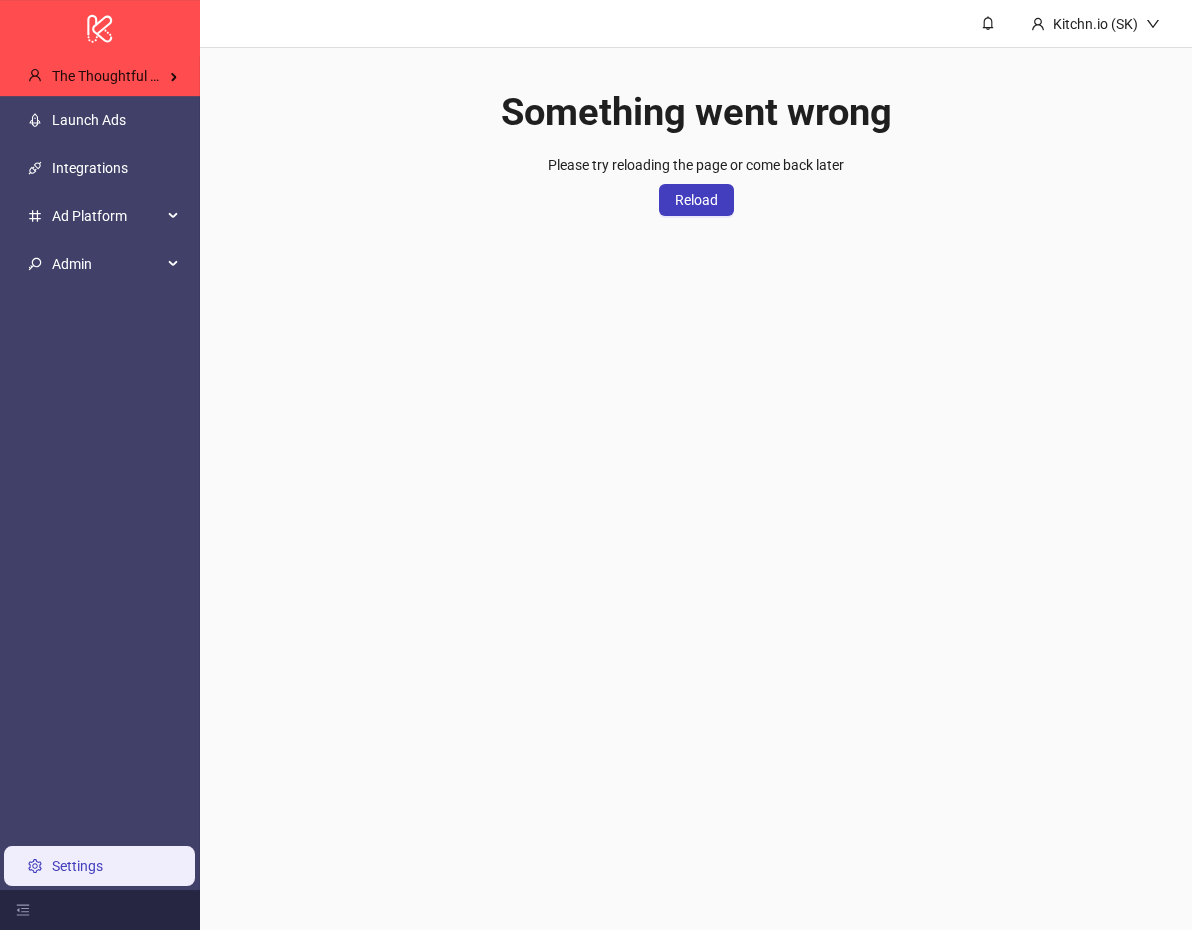 click on "Settings" at bounding box center (77, 866) 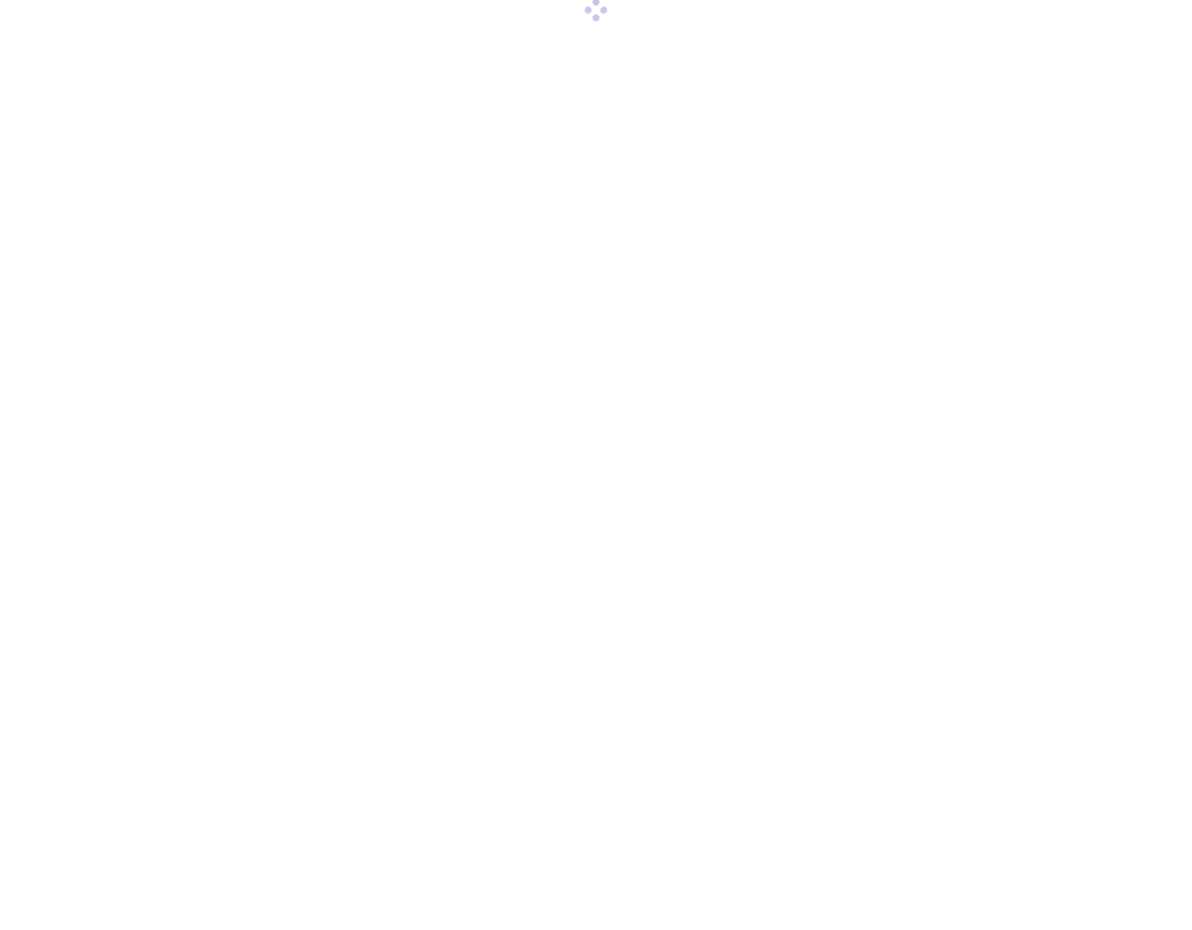 scroll, scrollTop: 0, scrollLeft: 0, axis: both 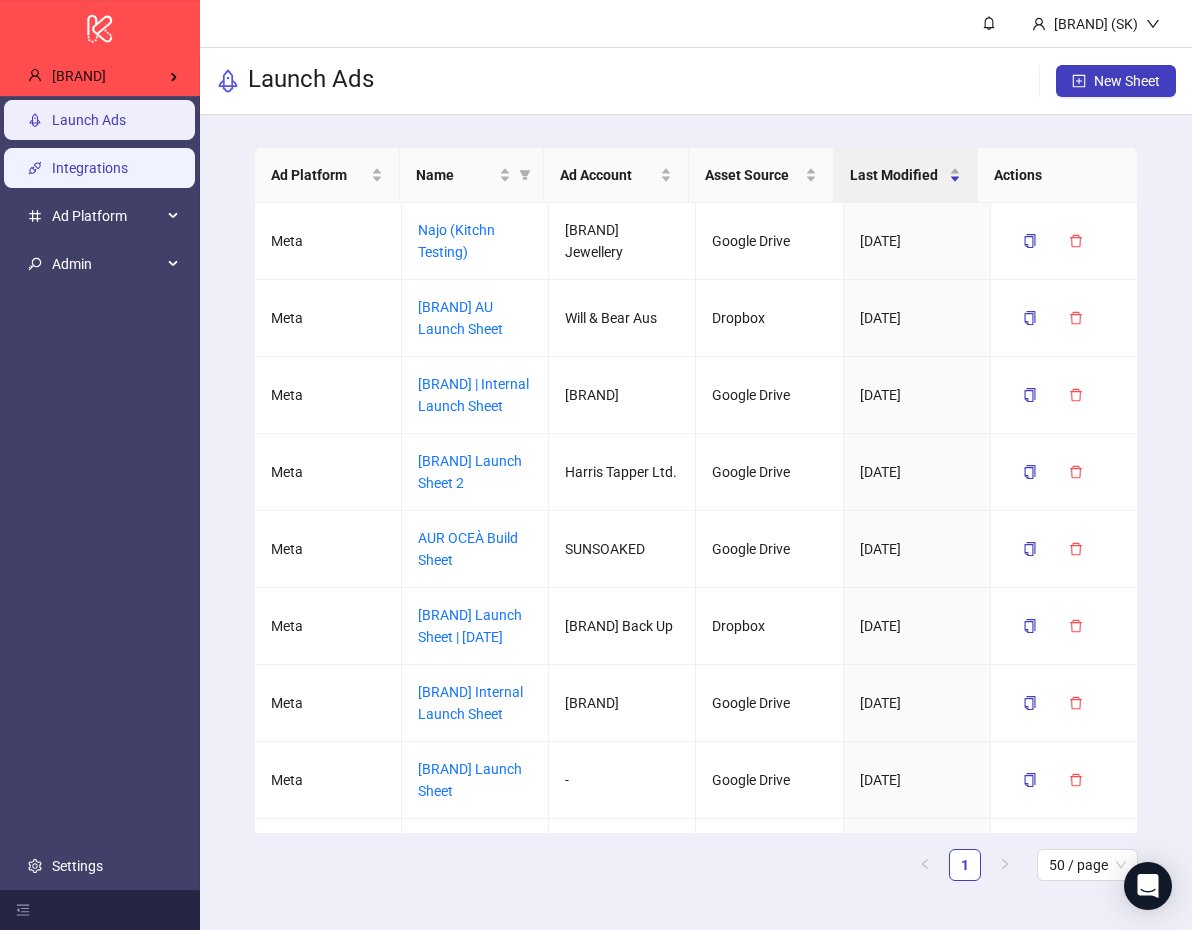 click on "Integrations" at bounding box center (90, 168) 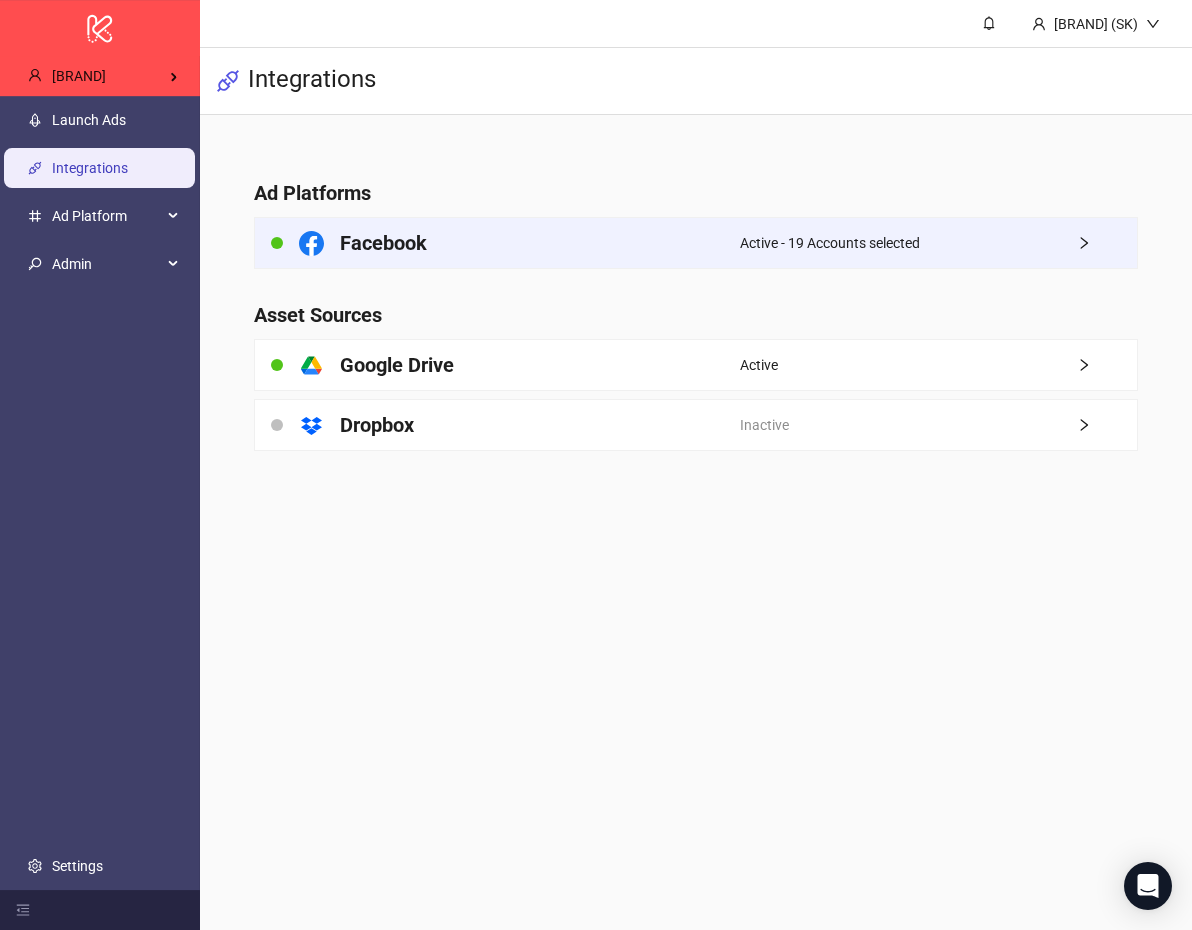 click on "Facebook" at bounding box center [497, 243] 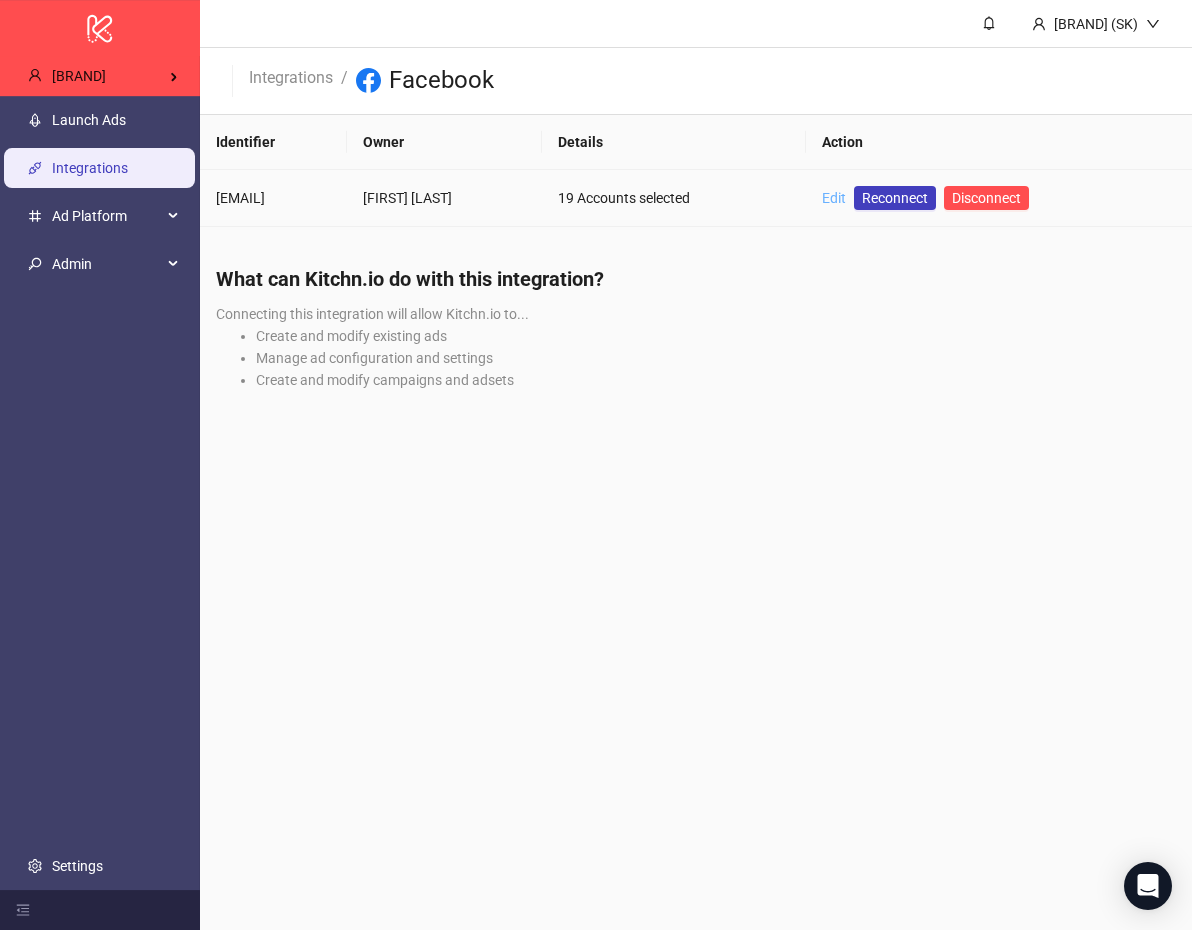click on "Edit" at bounding box center [834, 198] 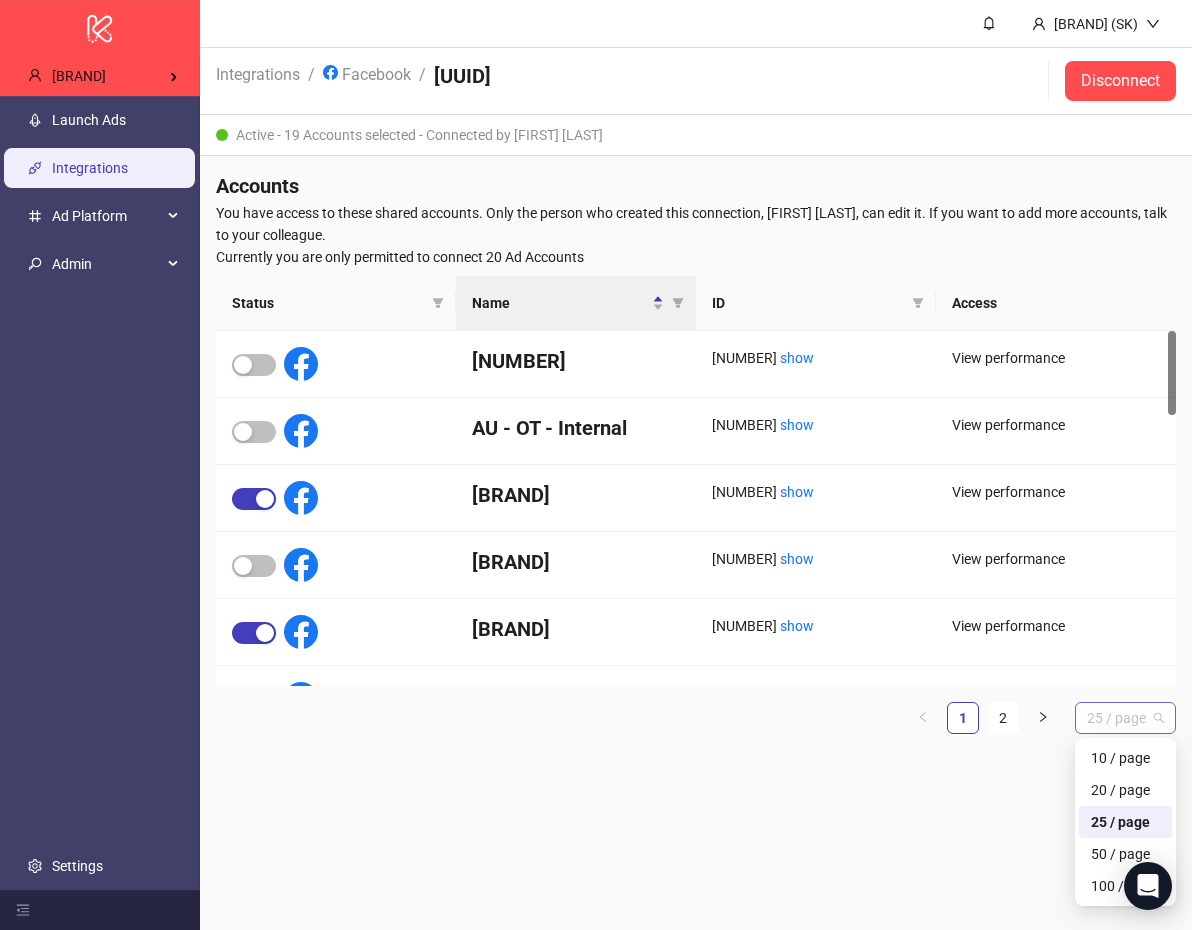 drag, startPoint x: 1116, startPoint y: 719, endPoint x: 1114, endPoint y: 738, distance: 19.104973 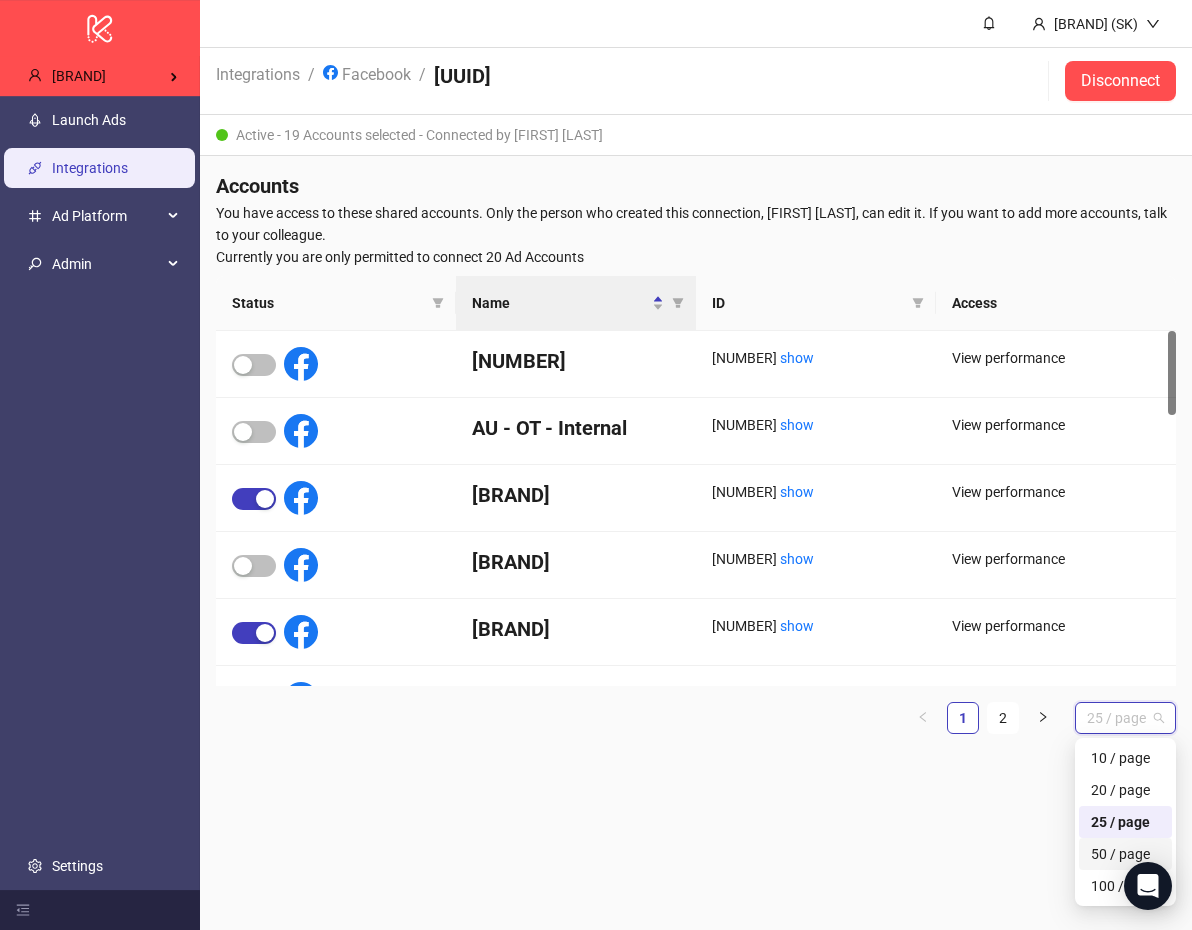 click on "50 / page" at bounding box center [1125, 854] 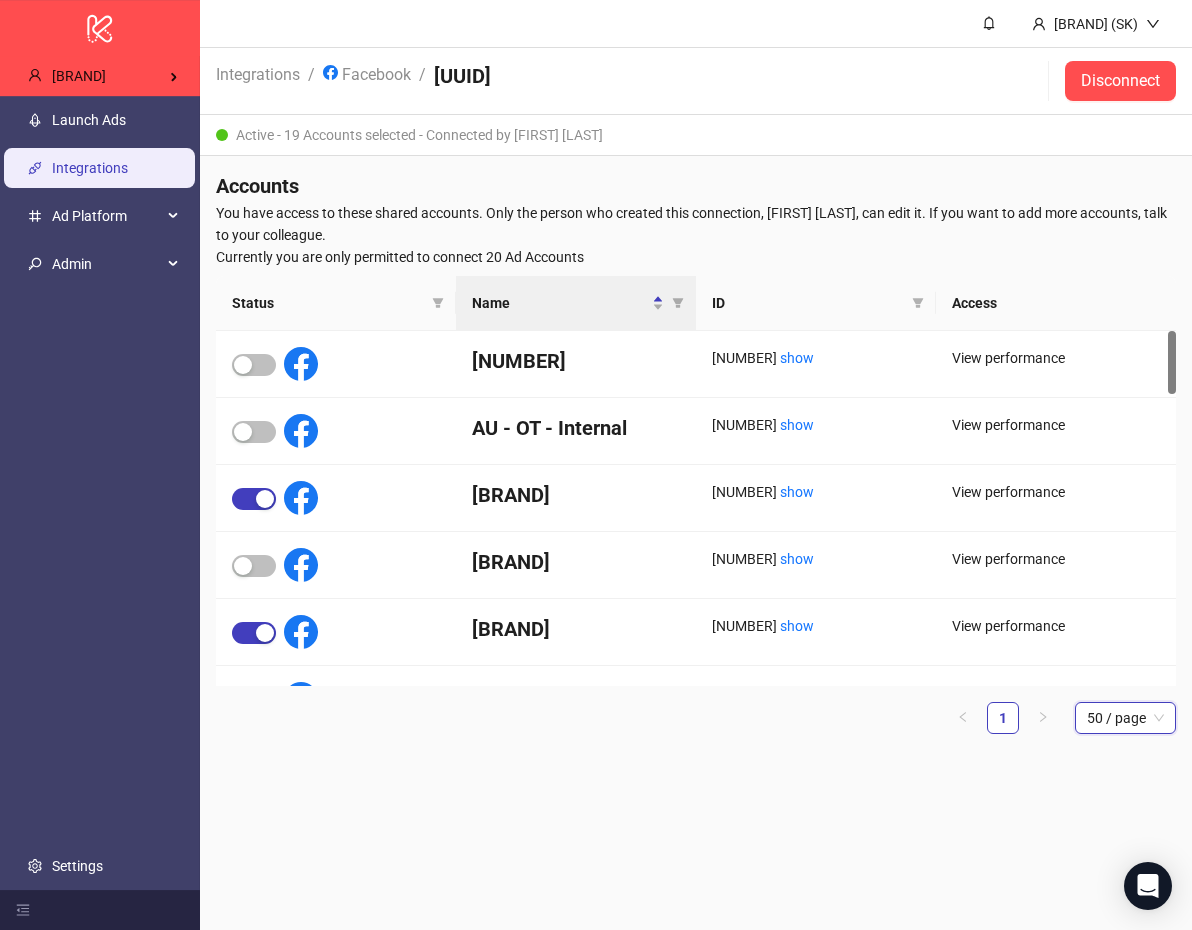 drag, startPoint x: 671, startPoint y: 832, endPoint x: 648, endPoint y: 832, distance: 23 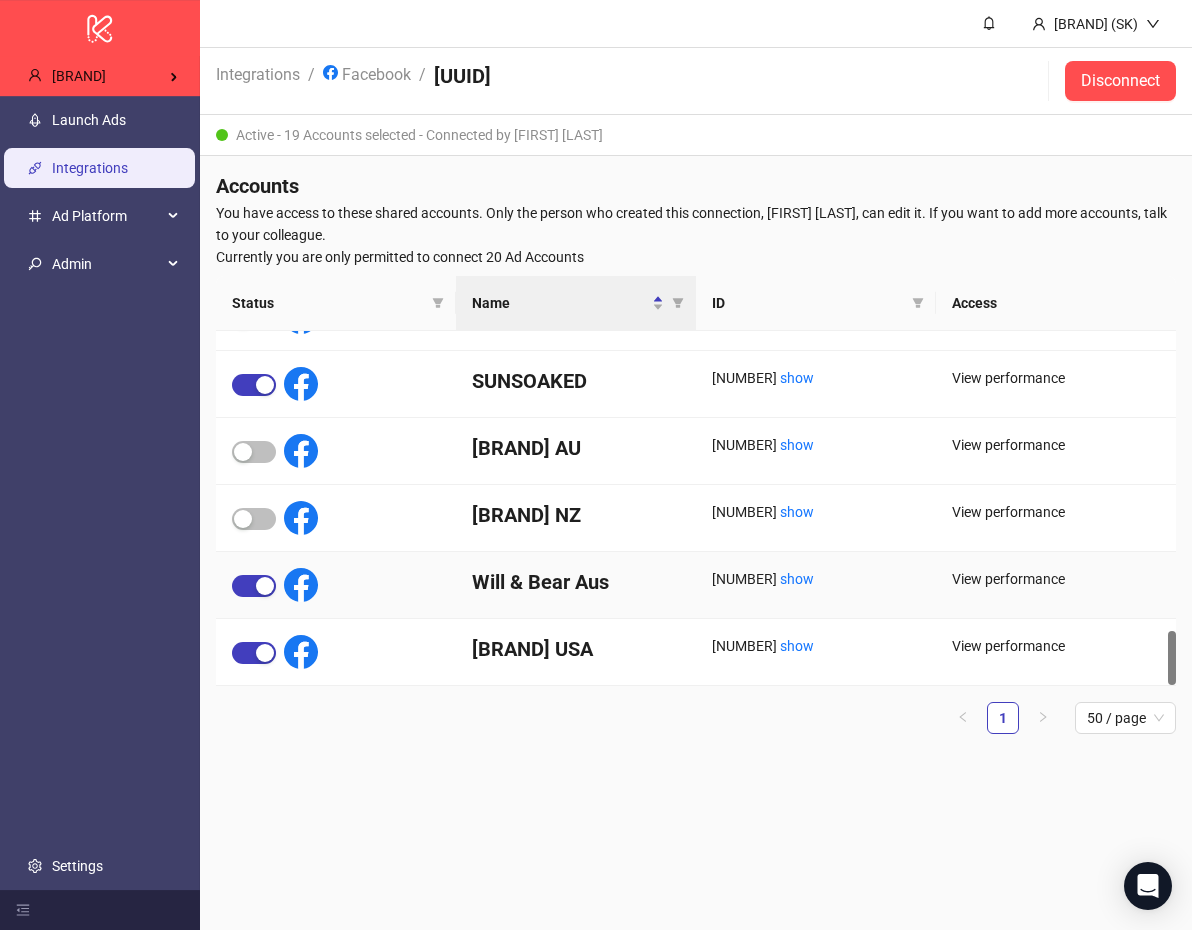 scroll, scrollTop: 1963, scrollLeft: 0, axis: vertical 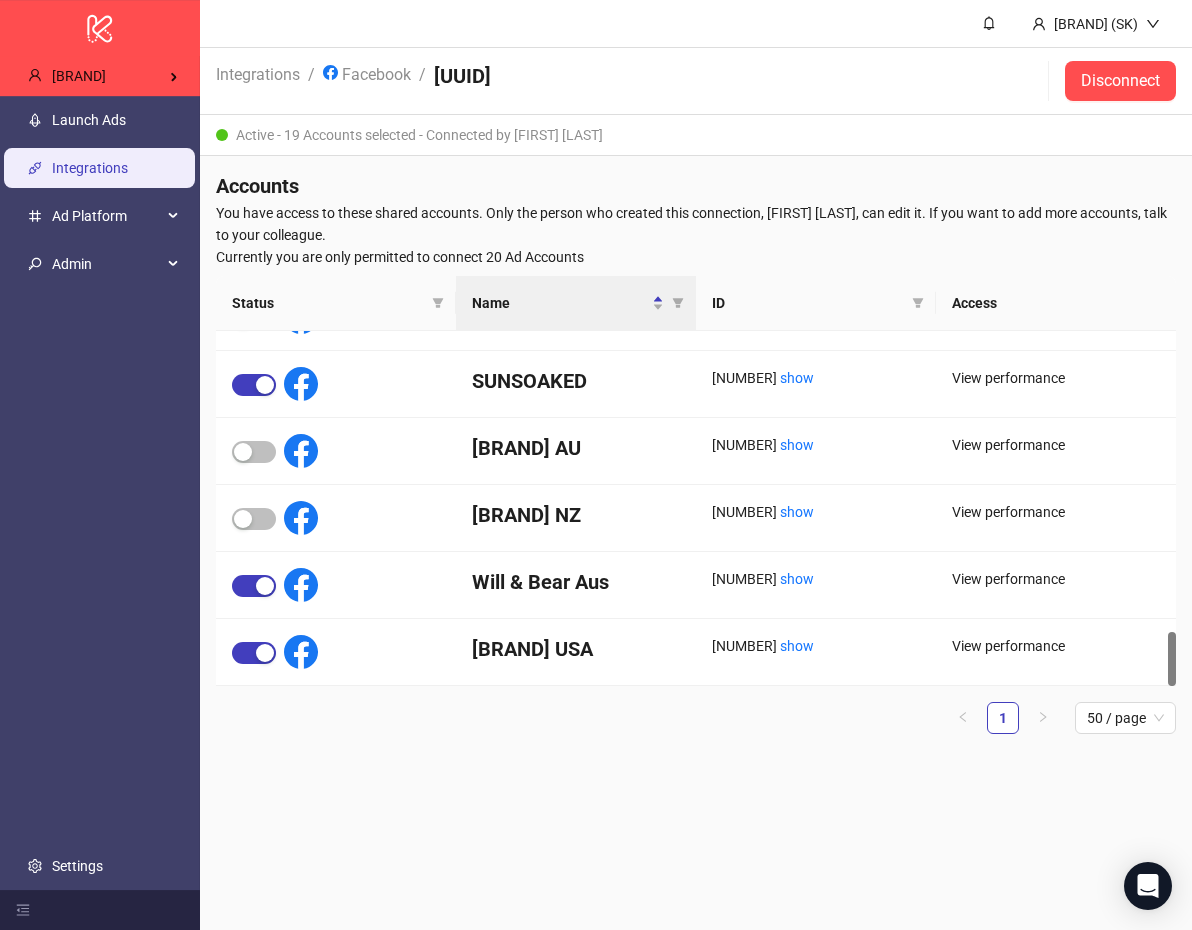 drag, startPoint x: 1169, startPoint y: 659, endPoint x: 1111, endPoint y: 763, distance: 119.0798 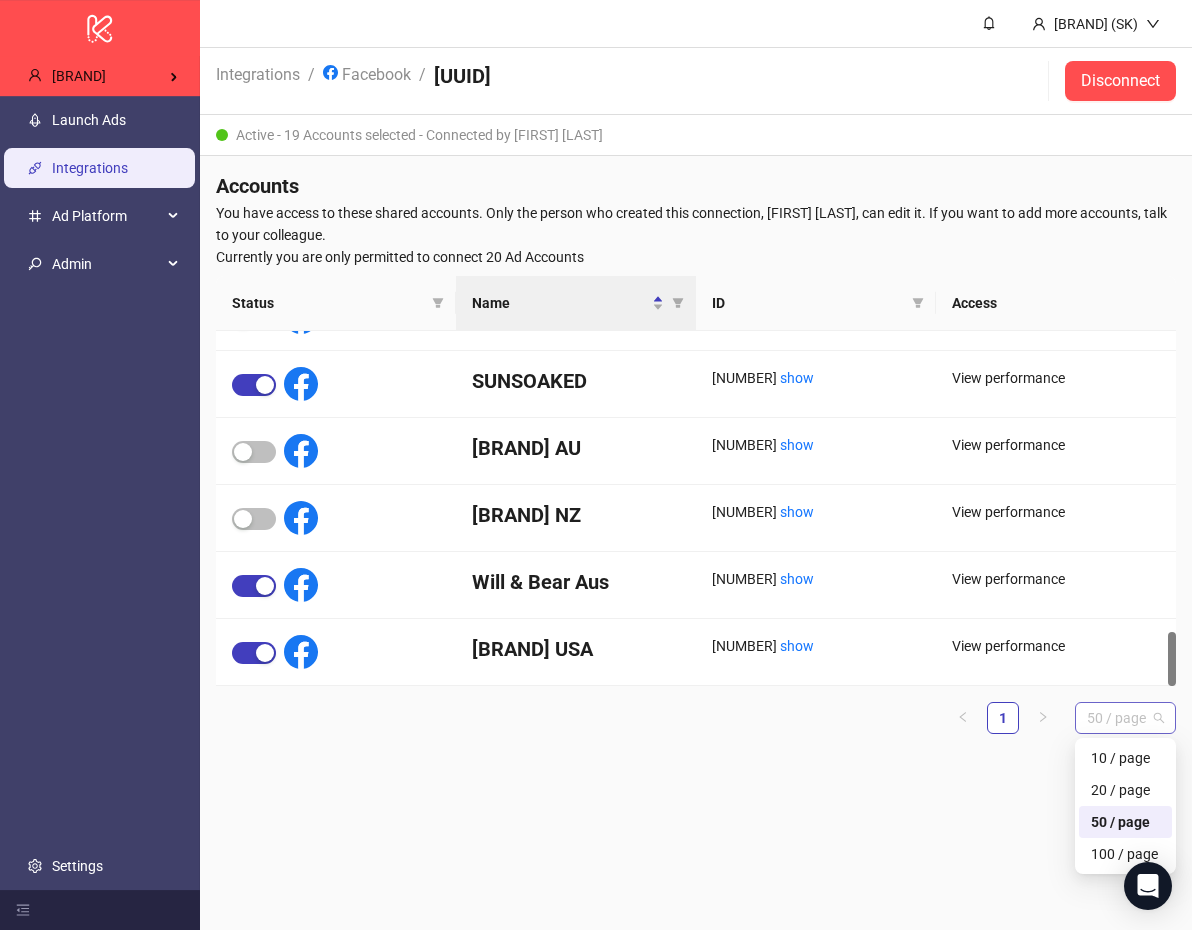click on "50 / page" at bounding box center (1125, 718) 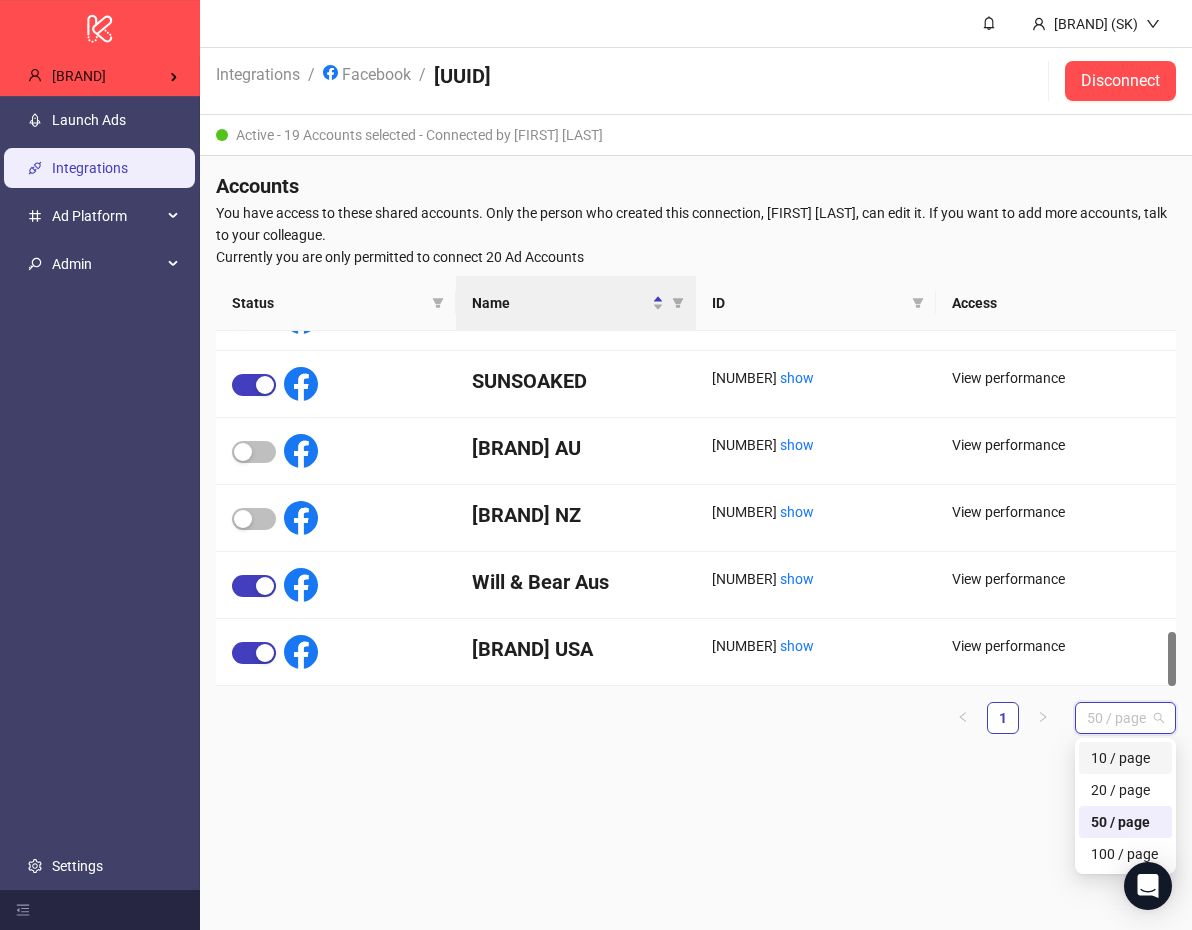 click on "10 / page" at bounding box center (1125, 758) 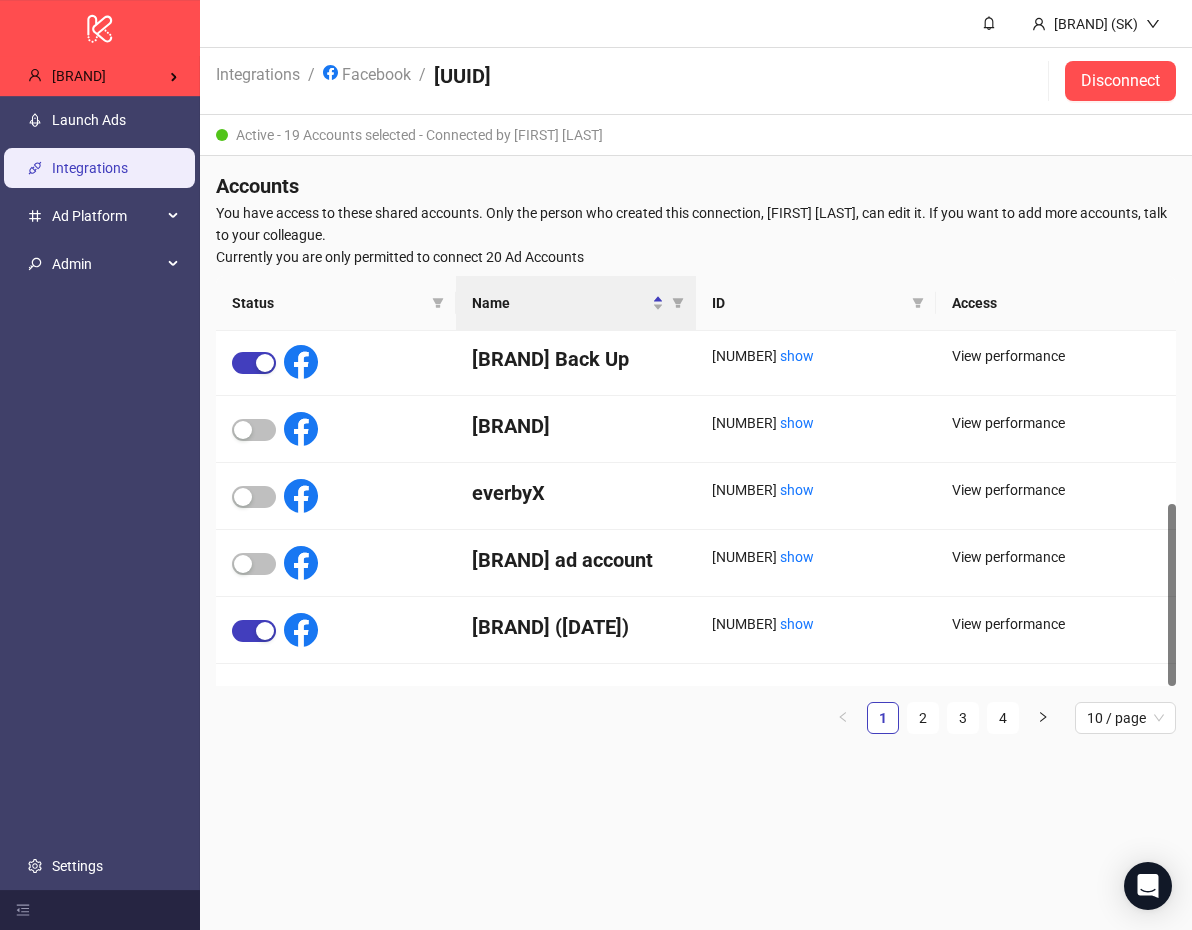 click on "Kitchn.io (SK) Integrations / Facebook / [UUID] Disconnect Active - 19 Accounts selected - Connected by [FIRST] [LAST] Accounts You have access to these shared accounts. Only the person who created this connection, [FIRST] [LAST], can edit it. If you want to add more accounts, talk to your colleague. Currently you are only permitted to connect   20   Ad Accounts Status Name ID Access Emma Lewisham Back Up [NUMBER]   show View performance Estilo Emporio [NUMBER]   show View performance everbyX [NUMBER]   show View performance Farage ad account [NUMBER]   show View performance Flo & Frankie ([DATE]) [NUMBER]   show View performance 1 2 3 4 10 / page 10 / page 20 / page 50 / page 100 / page" at bounding box center (696, 465) 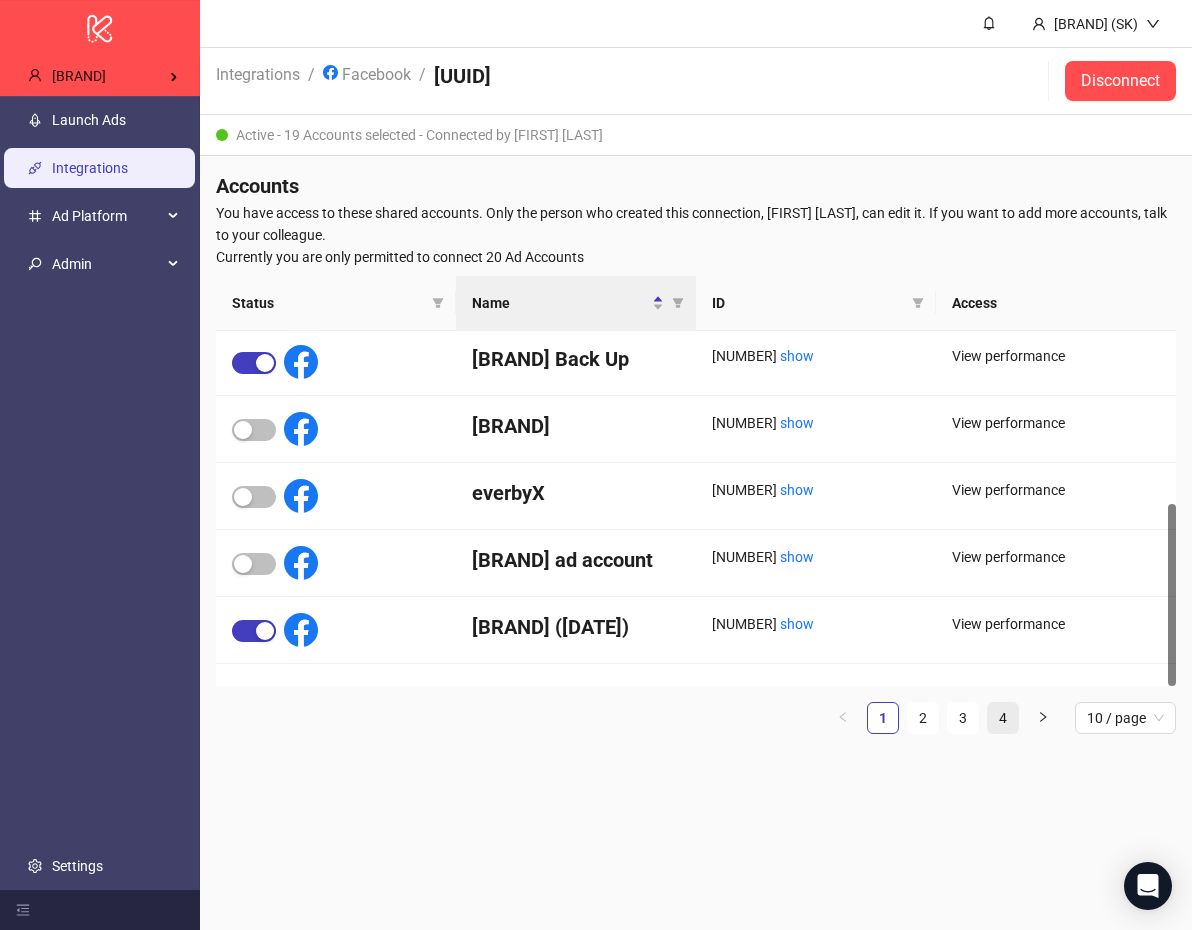 click on "4" at bounding box center (1003, 718) 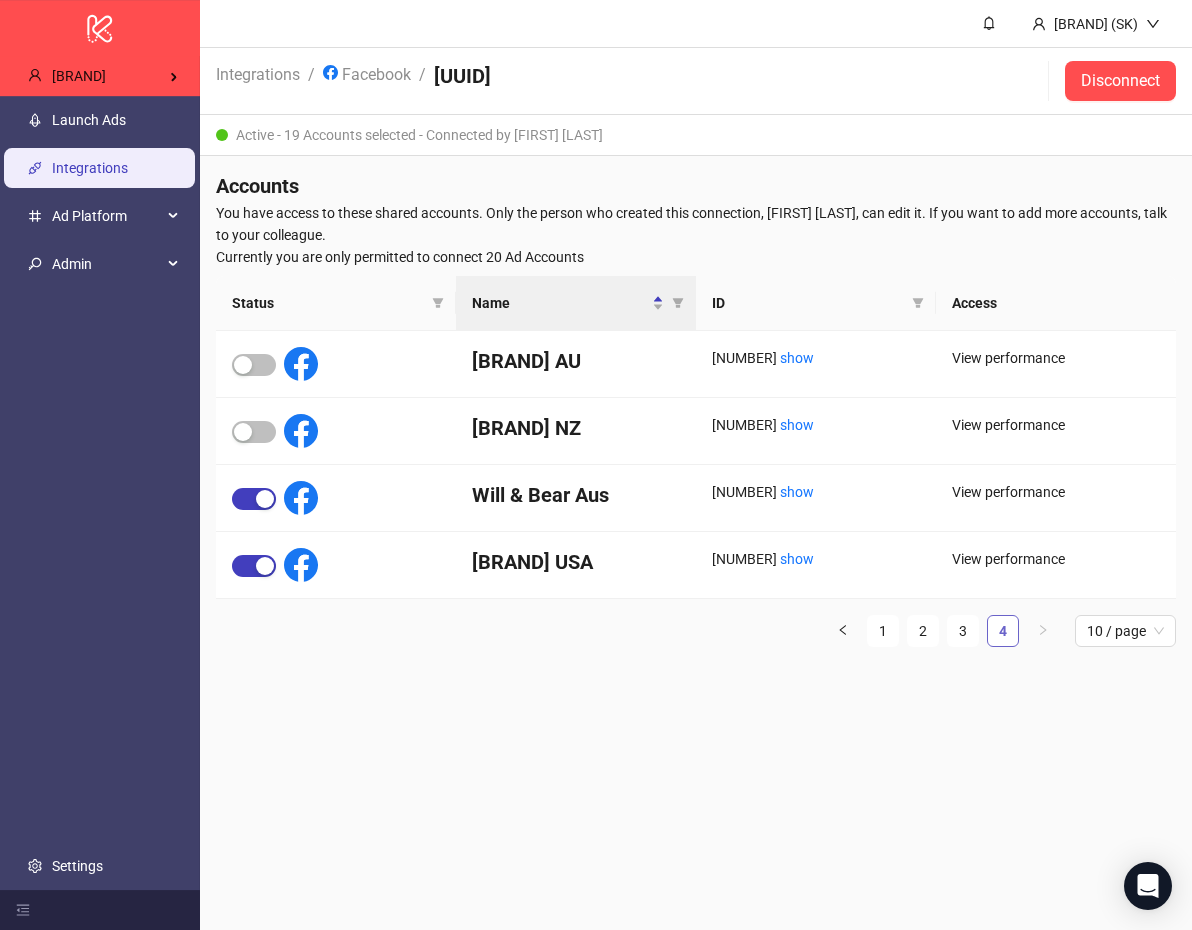 scroll, scrollTop: 0, scrollLeft: 0, axis: both 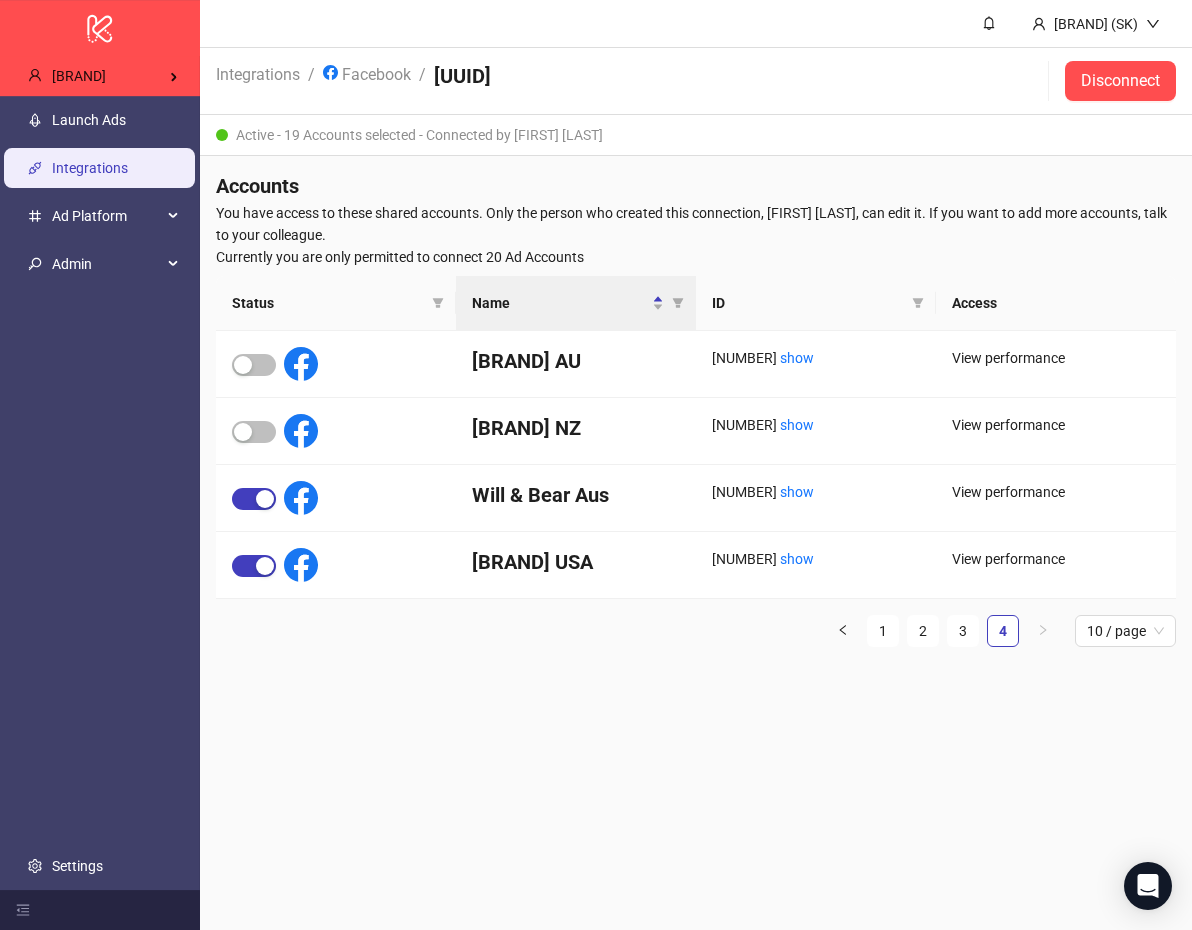 click on "Accounts" at bounding box center [696, 186] 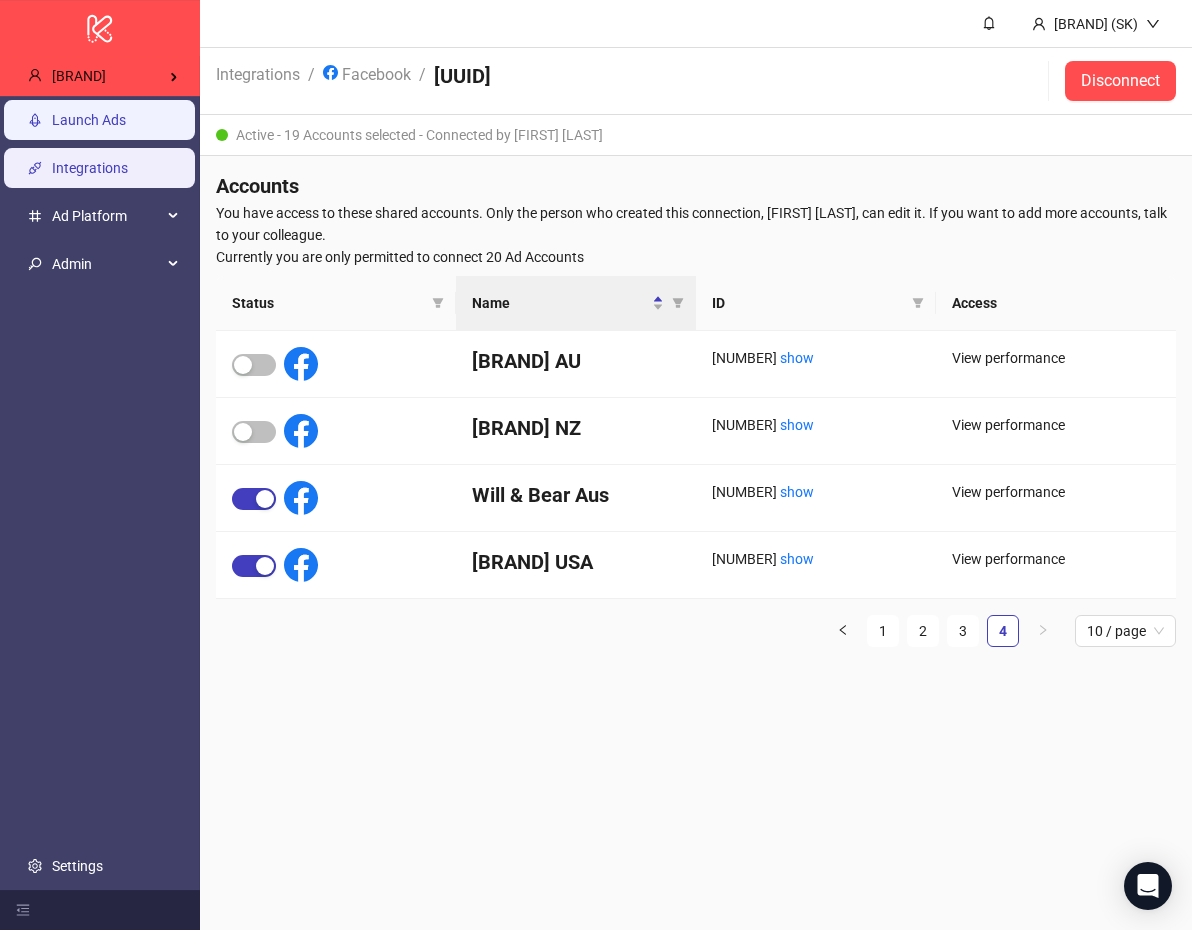 click on "Launch Ads" at bounding box center [89, 120] 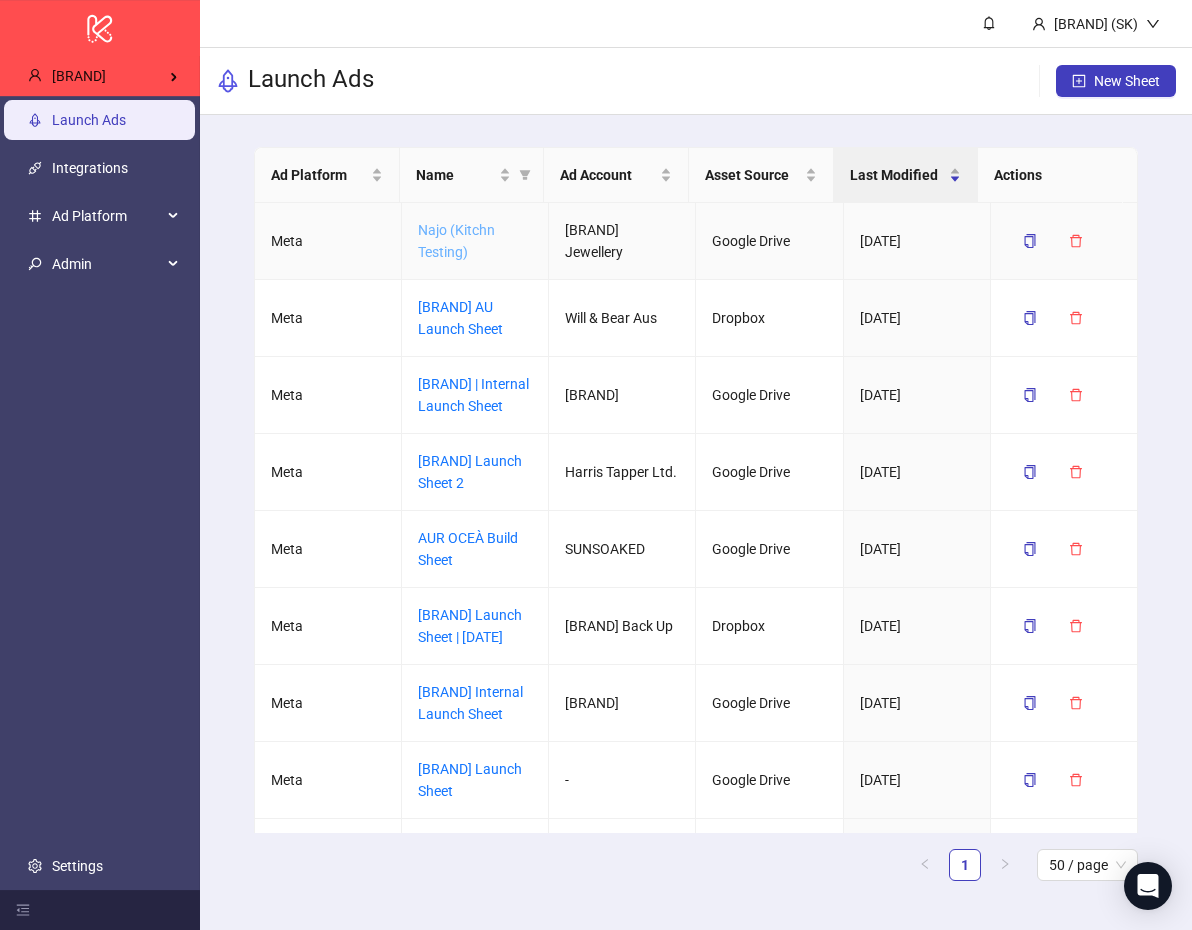 click on "Najo (Kitchn Testing)" at bounding box center [456, 241] 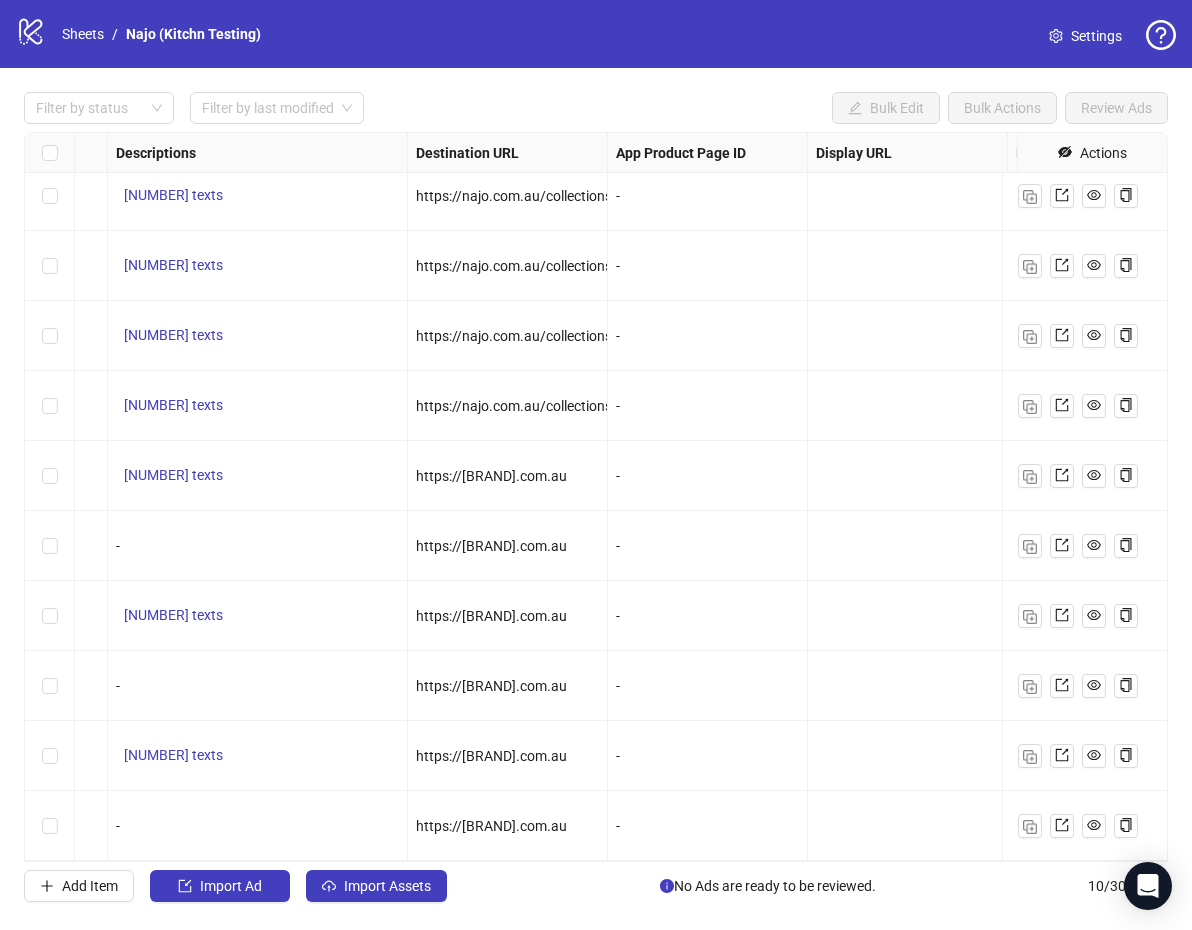 scroll, scrollTop: 27, scrollLeft: 1802, axis: both 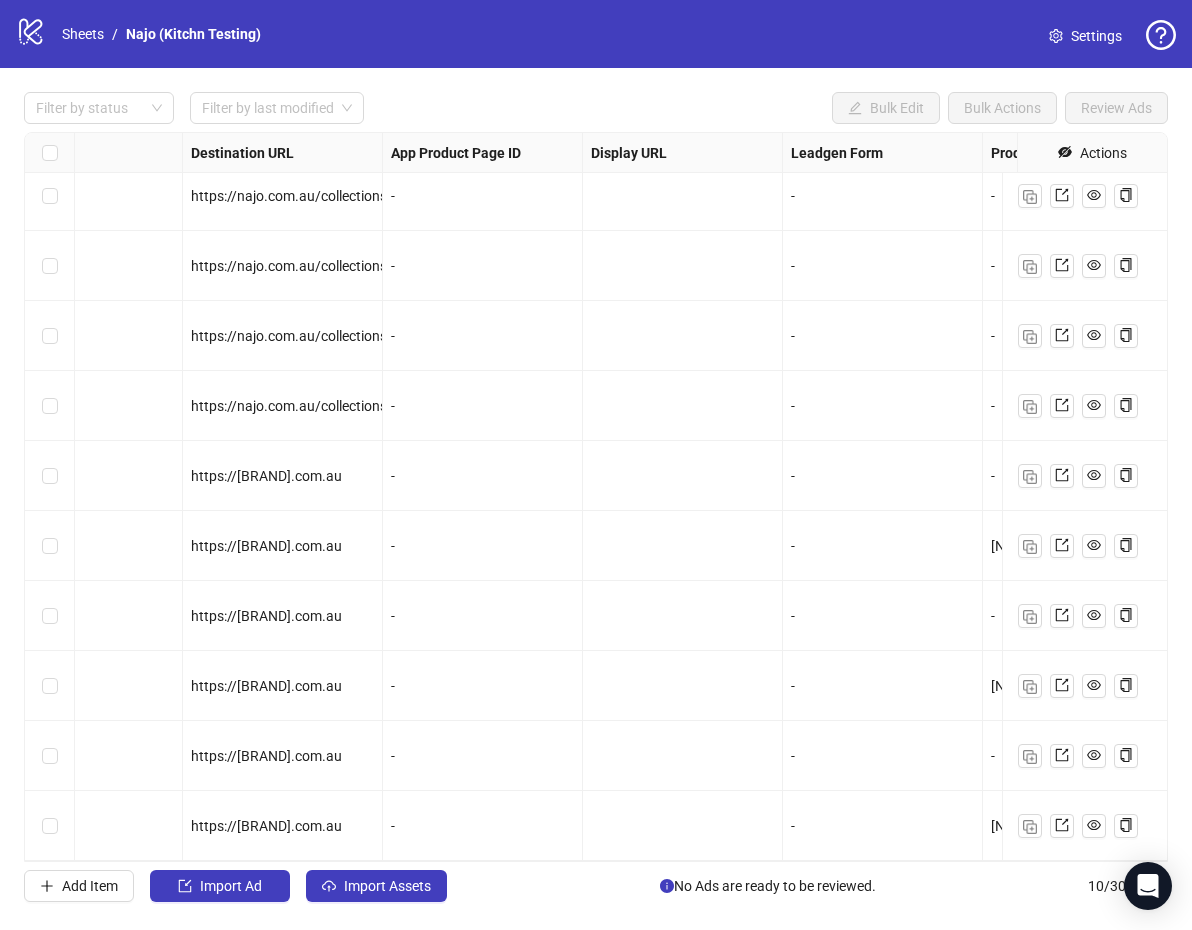 click at bounding box center (1065, 152) 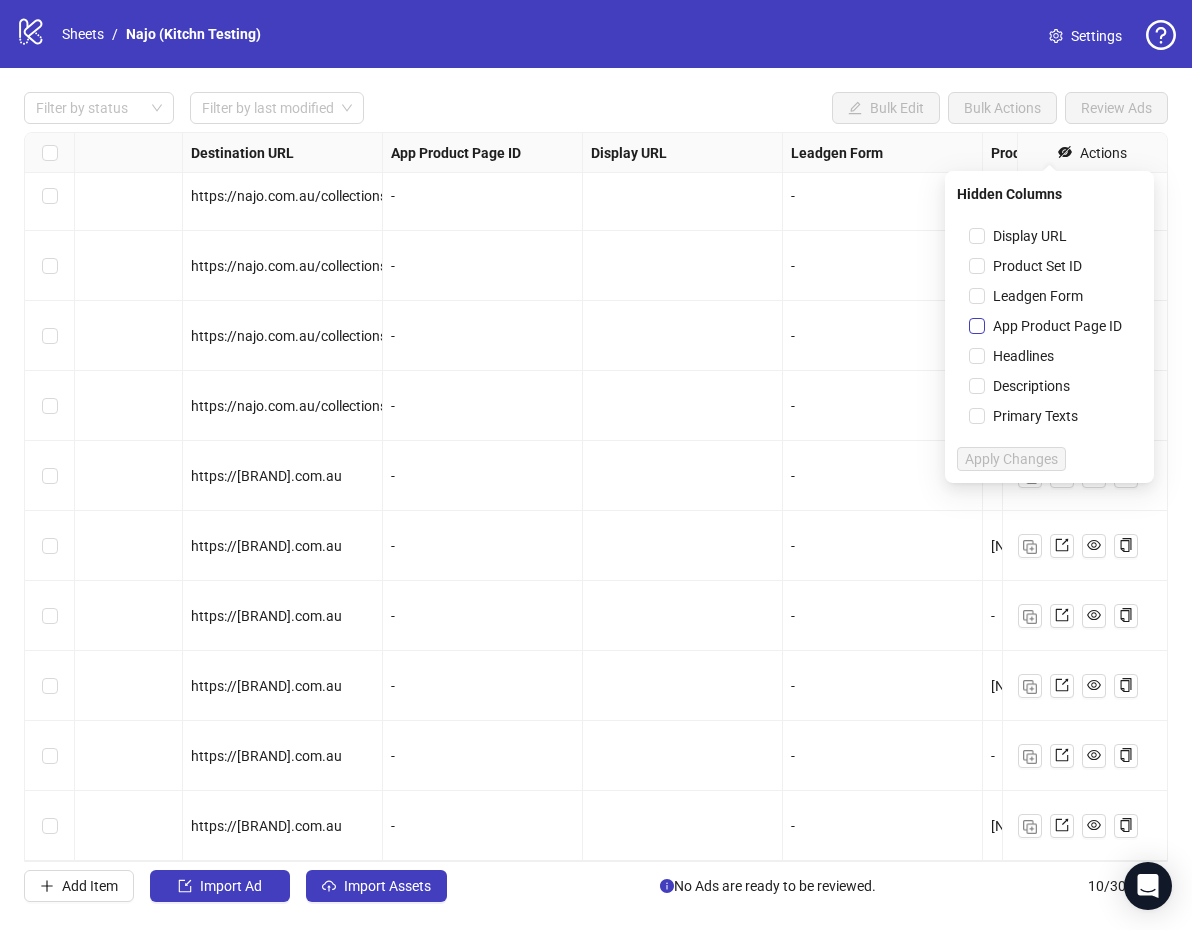 click on "App Product Page ID" at bounding box center [1030, 236] 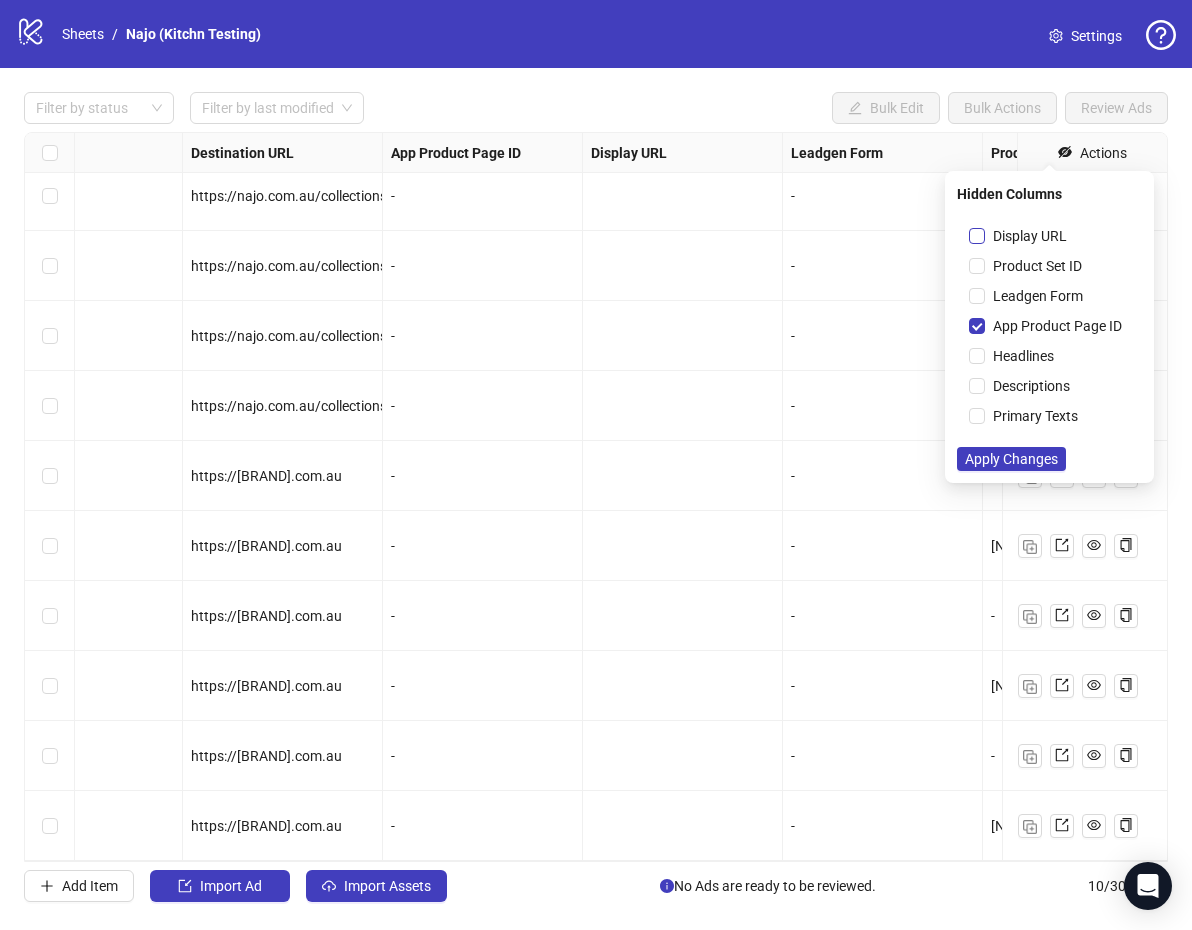 click on "Display URL" at bounding box center [1030, 236] 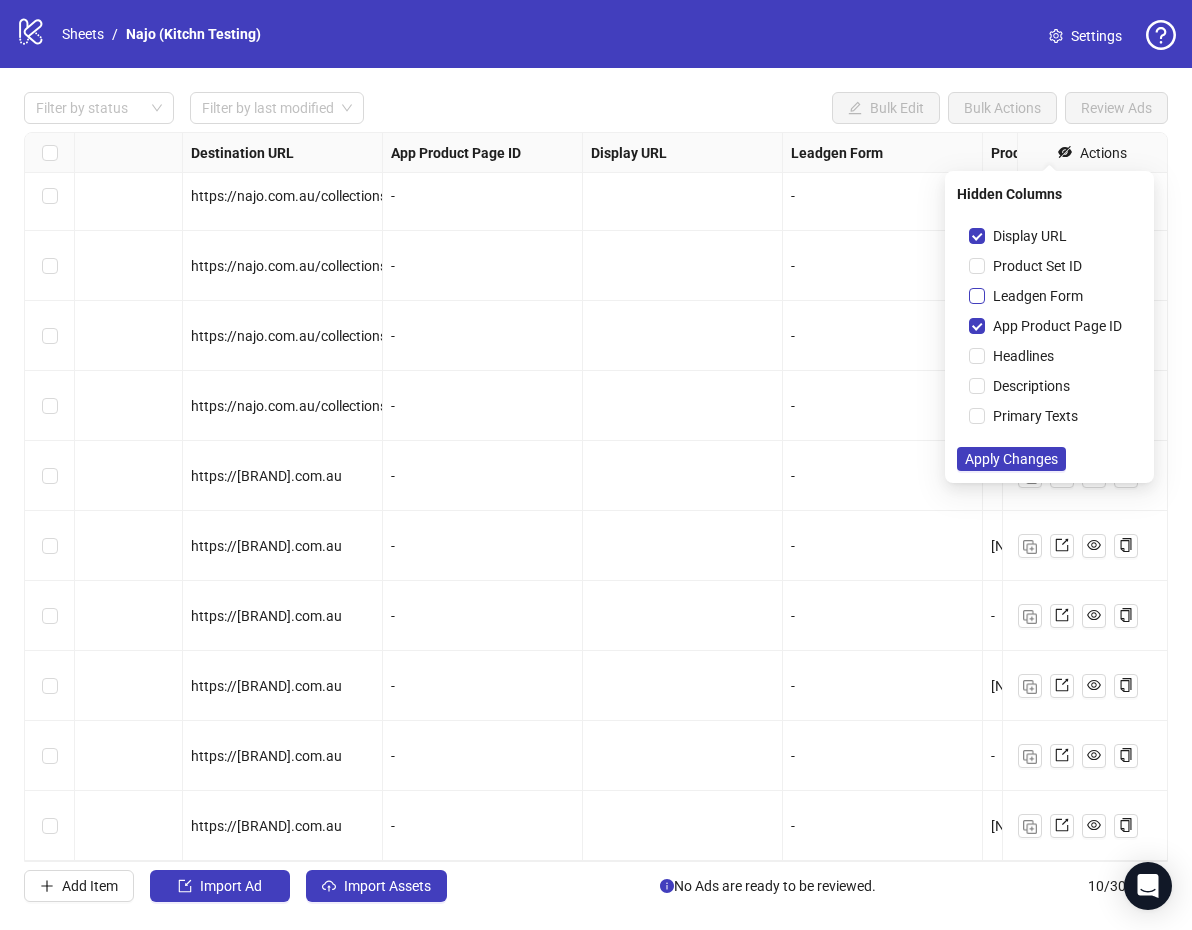 click on "Leadgen Form" at bounding box center [1030, 236] 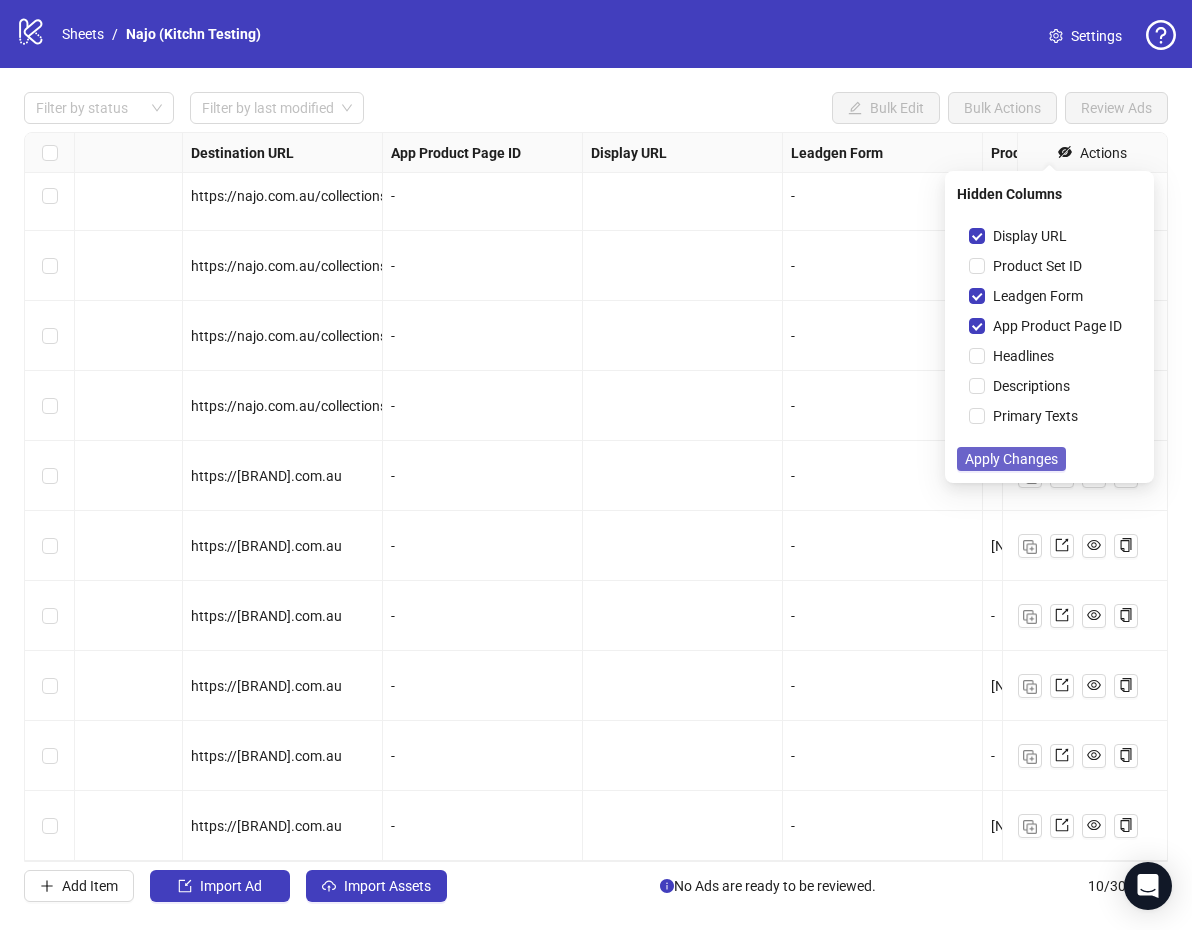 click on "Apply Changes" at bounding box center (1011, 459) 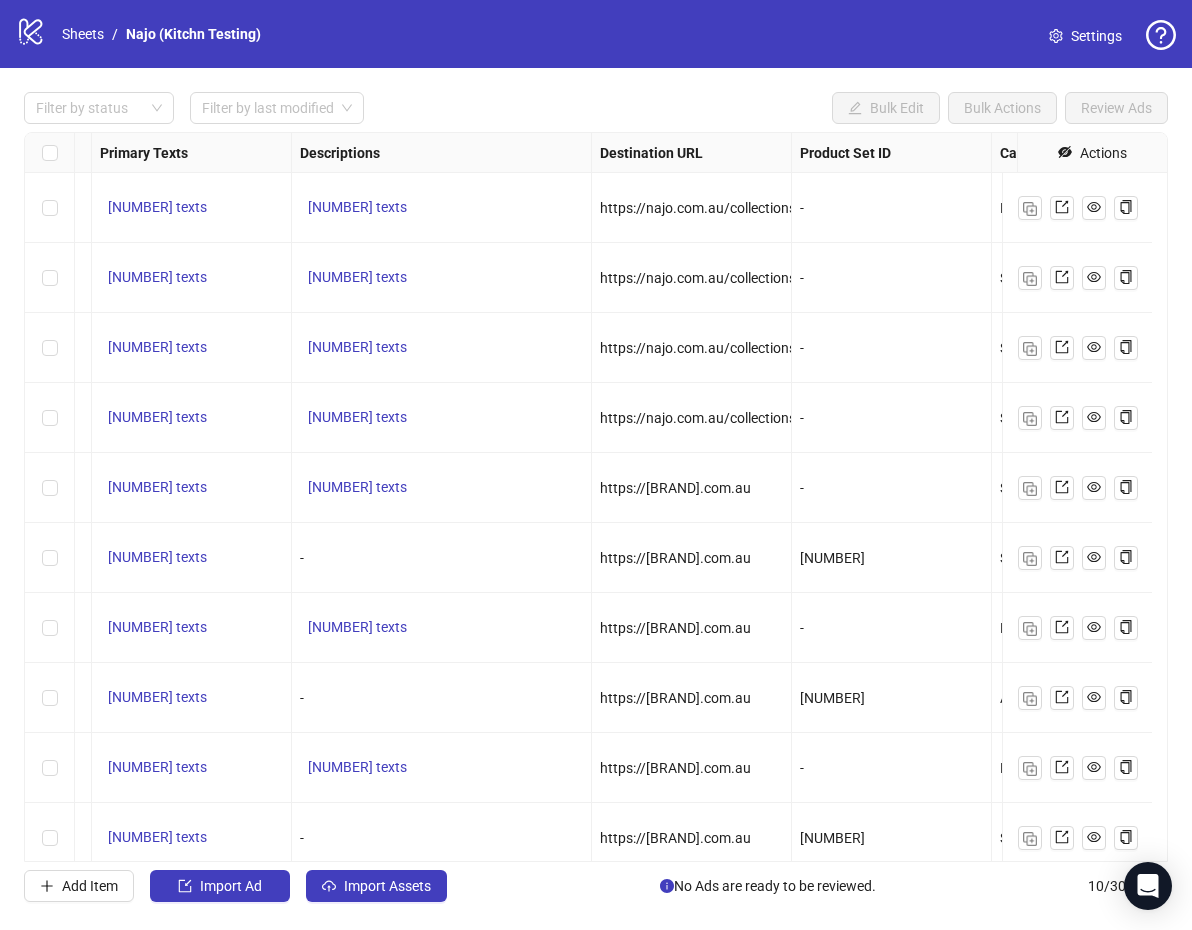 scroll, scrollTop: 0, scrollLeft: 1543, axis: horizontal 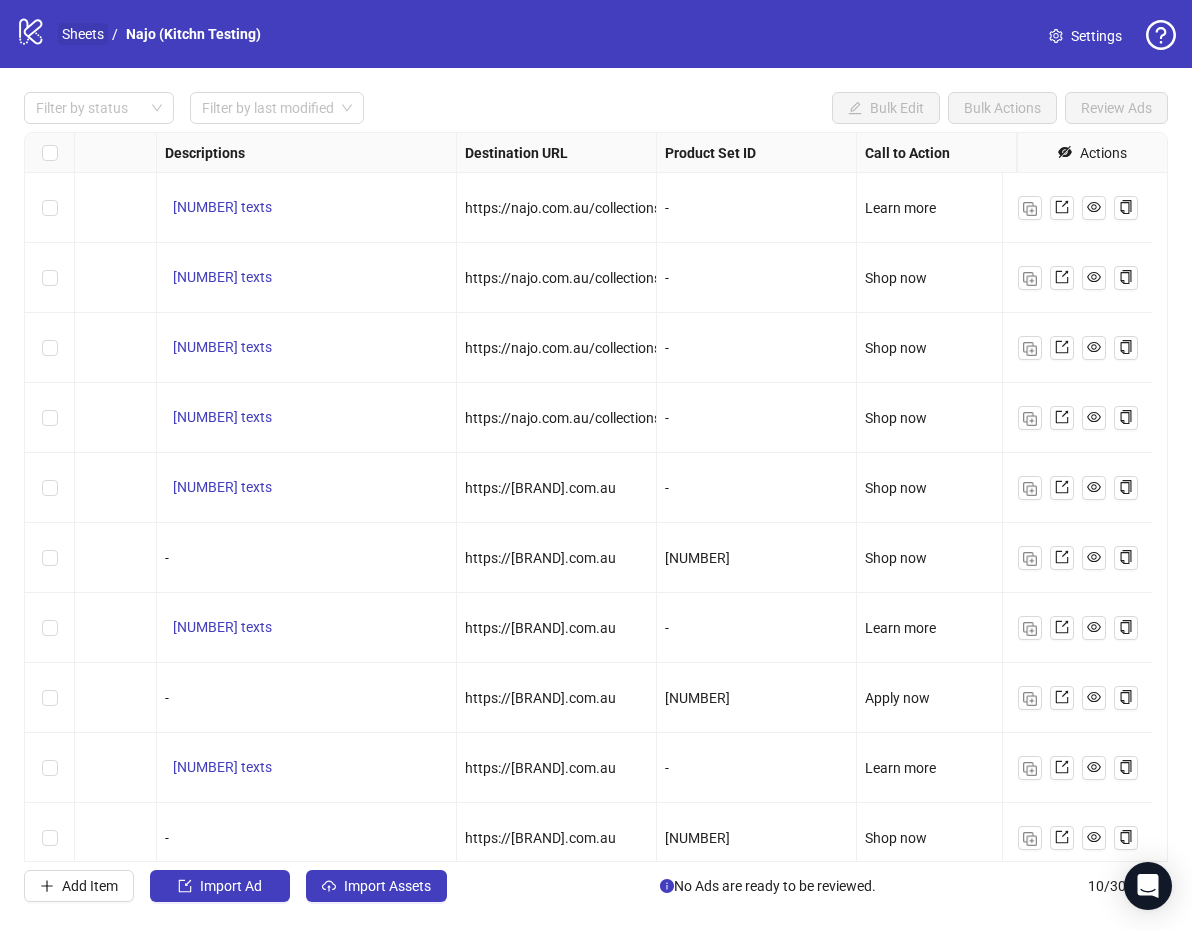 click on "Sheets" at bounding box center (83, 34) 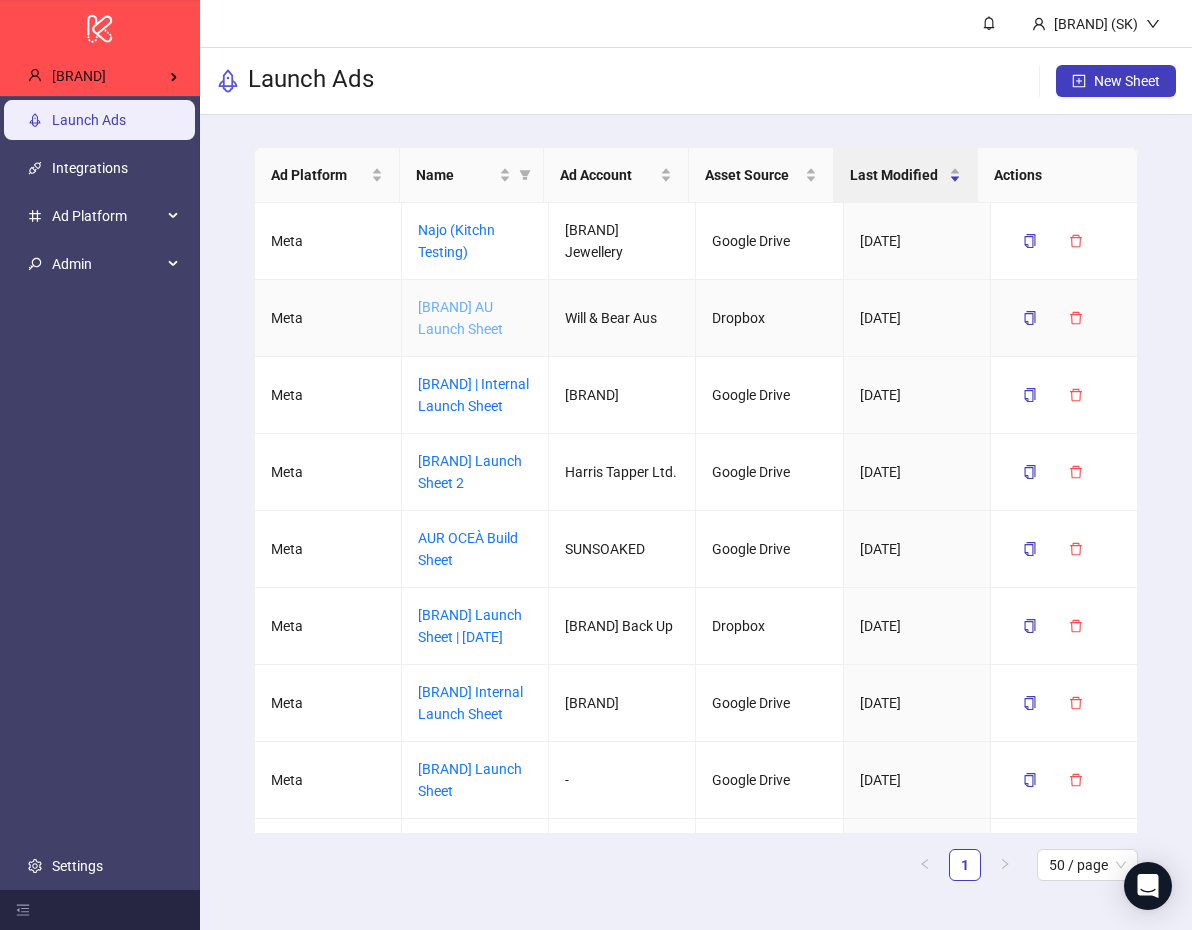 click on "[BRAND] AU Launch Sheet" at bounding box center (460, 318) 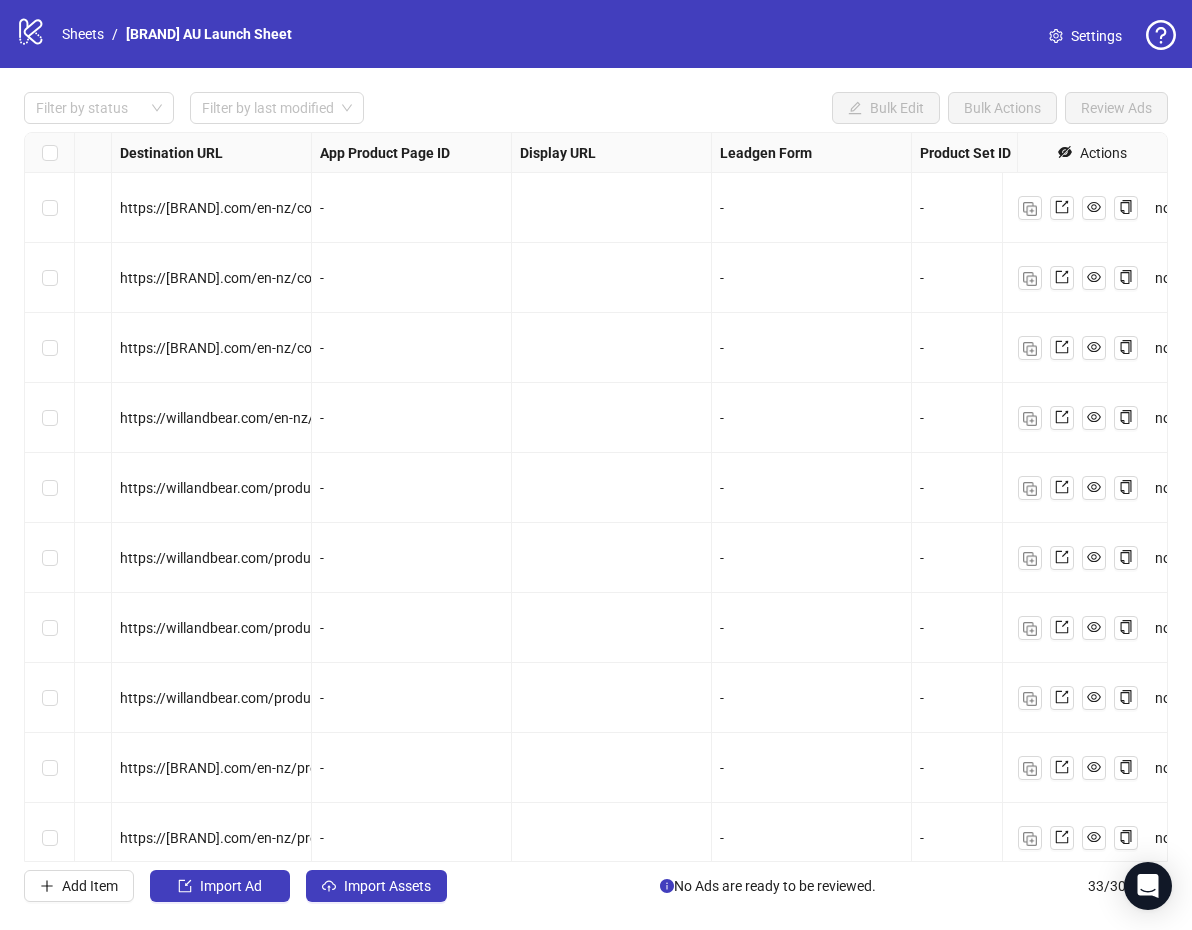 scroll, scrollTop: 0, scrollLeft: 1925, axis: horizontal 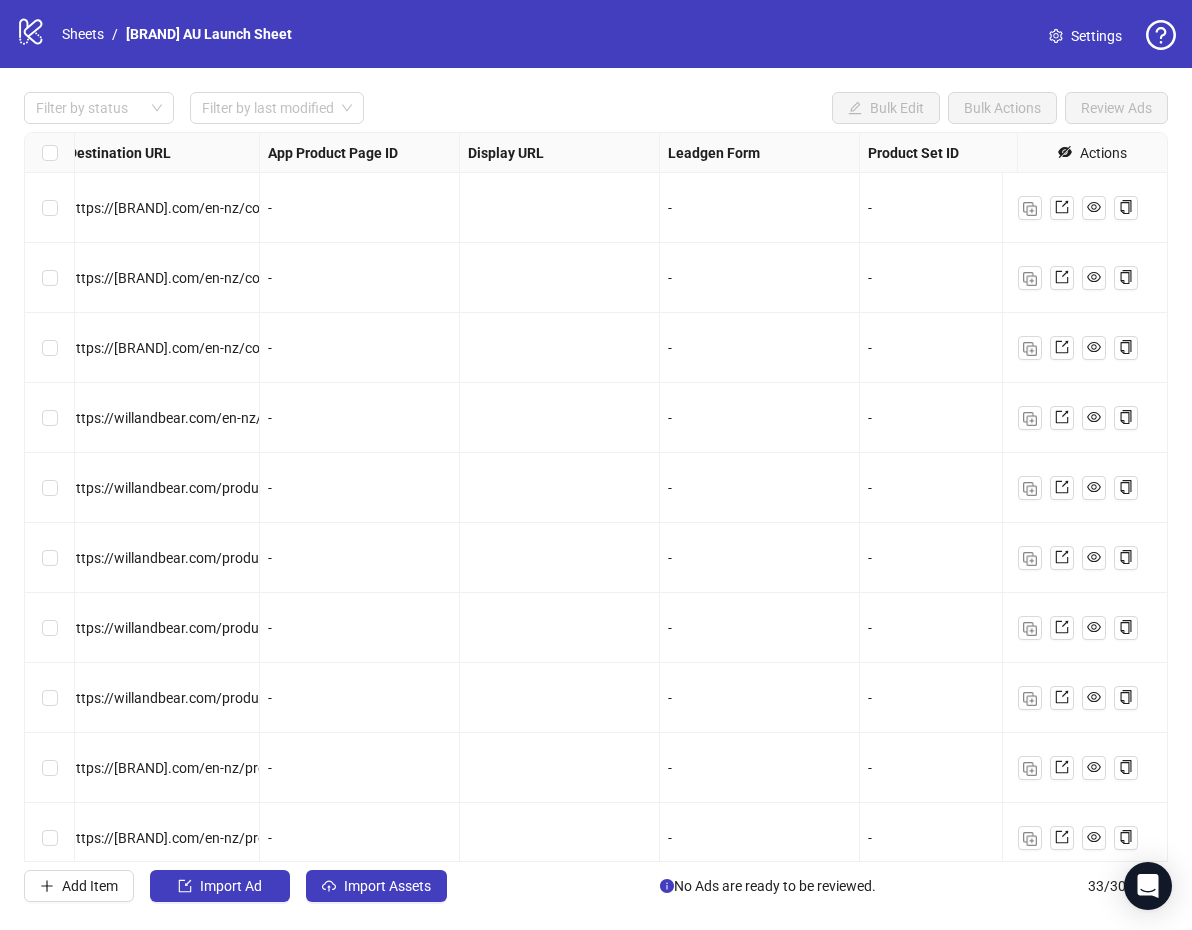 click at bounding box center [1067, 153] 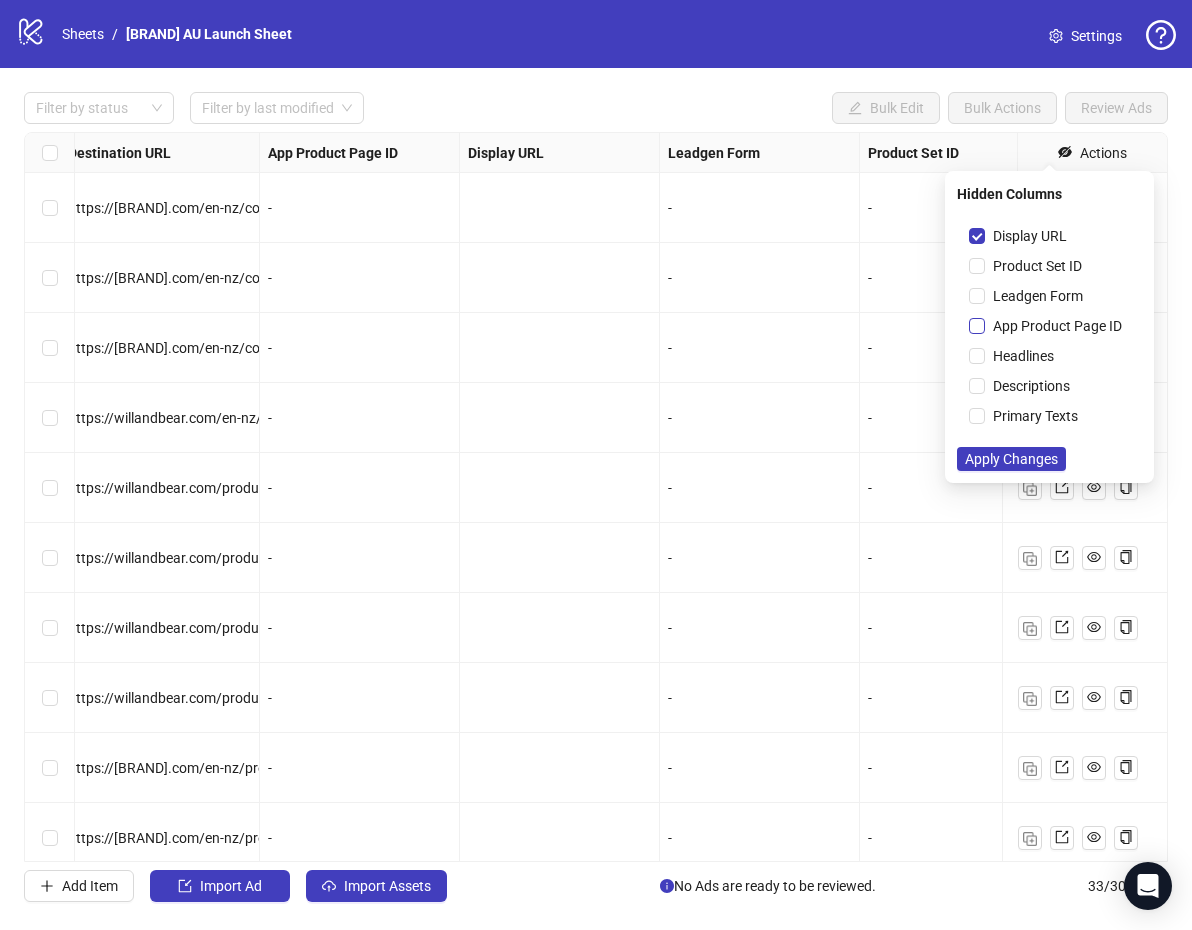 click on "App Product Page ID" at bounding box center [1030, 236] 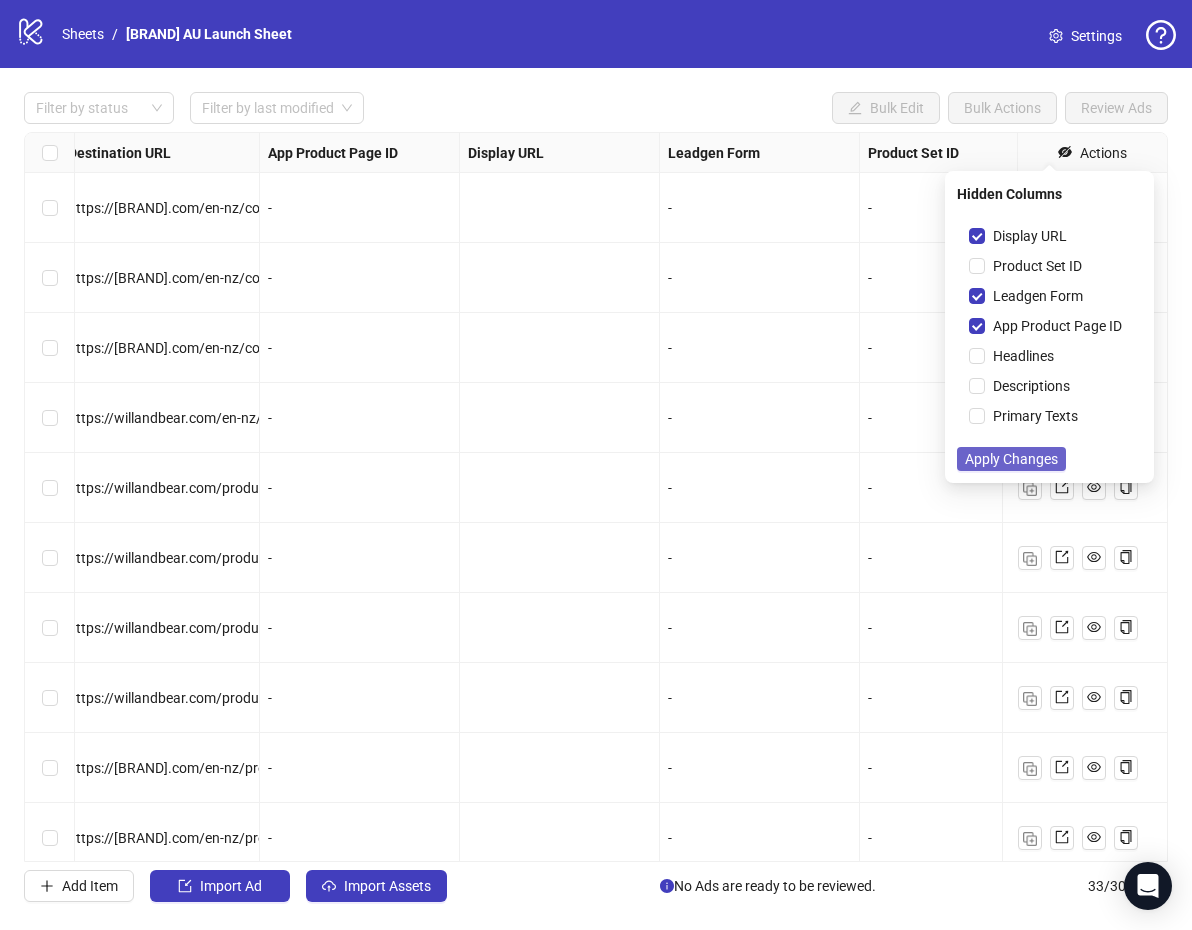 click on "Apply Changes" at bounding box center (1011, 459) 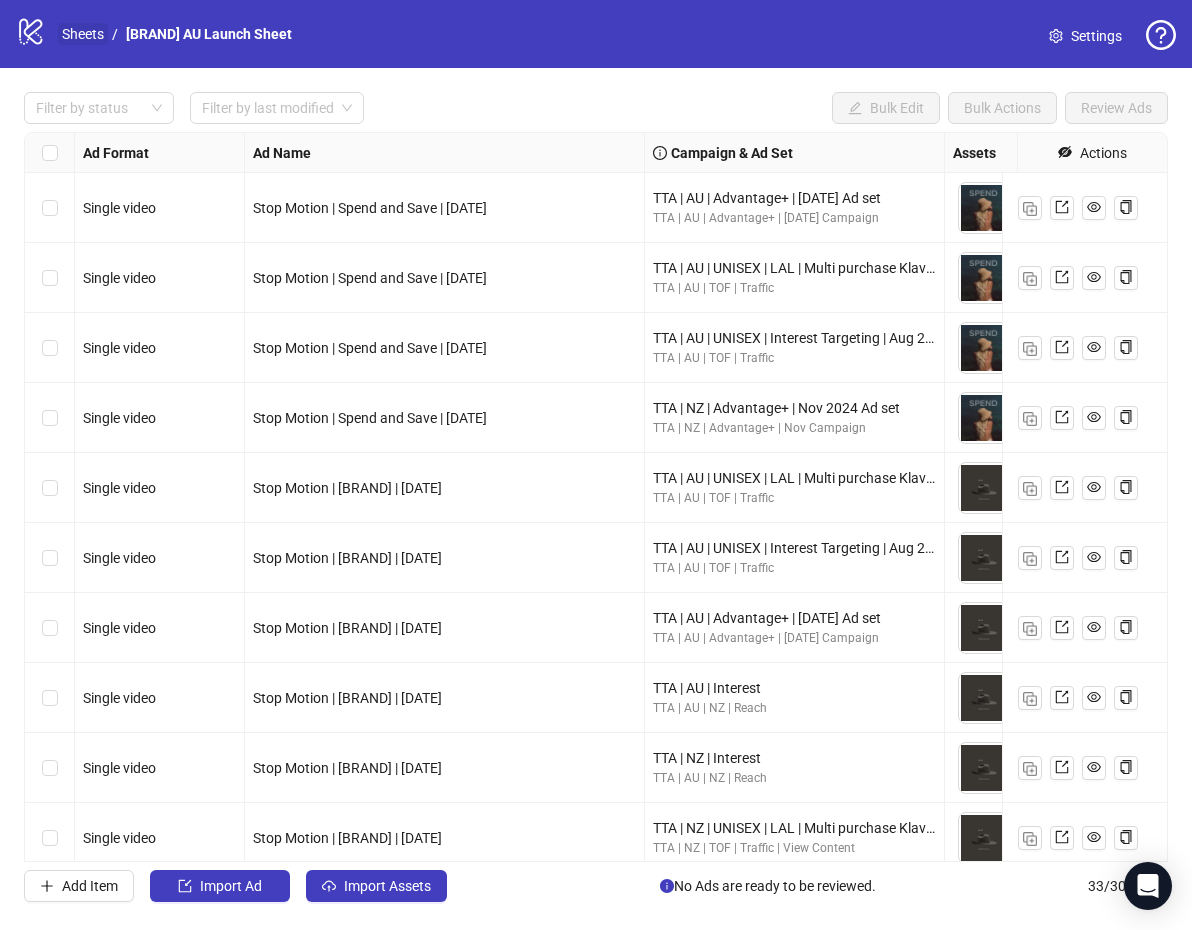 click on "Sheets" at bounding box center [83, 34] 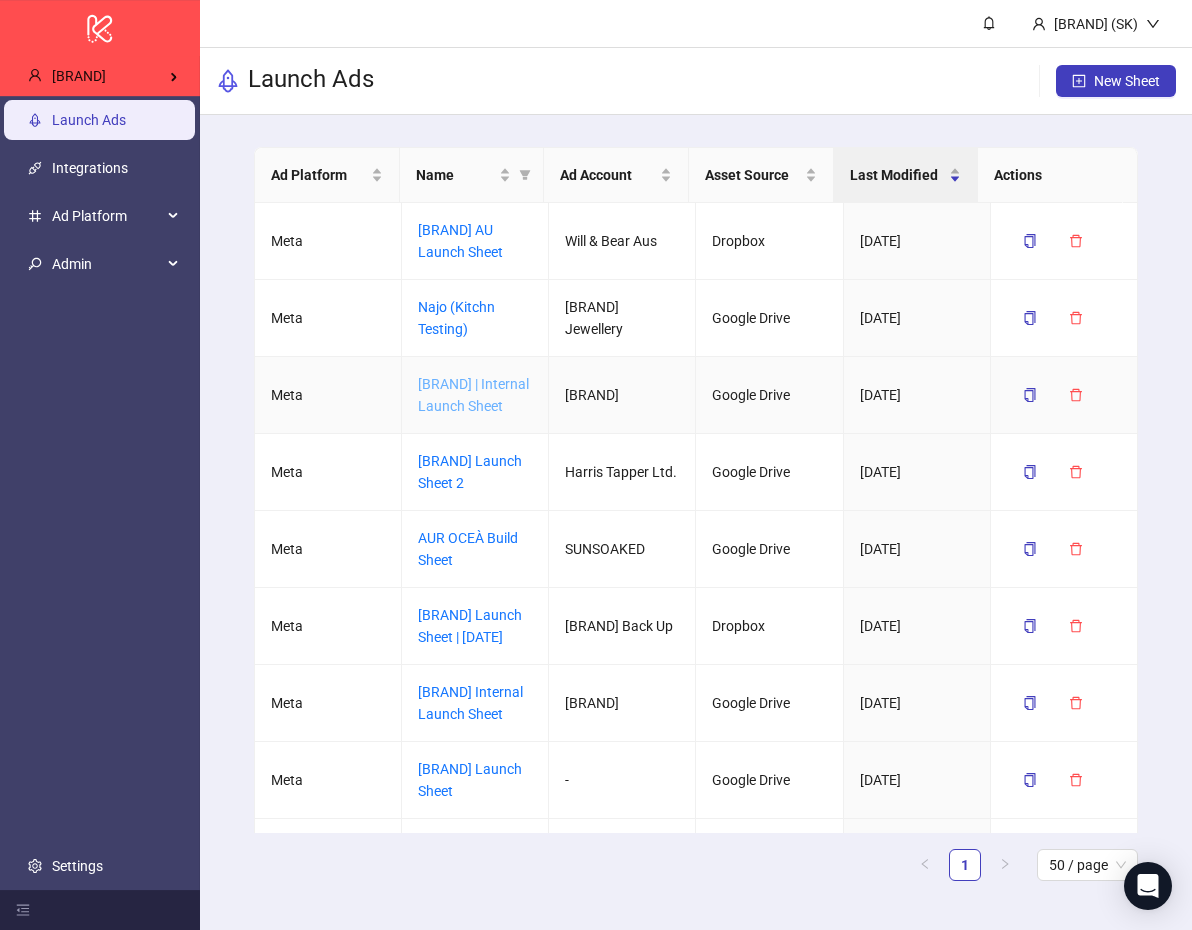 click on "[BRAND] | Internal Launch Sheet" at bounding box center [473, 395] 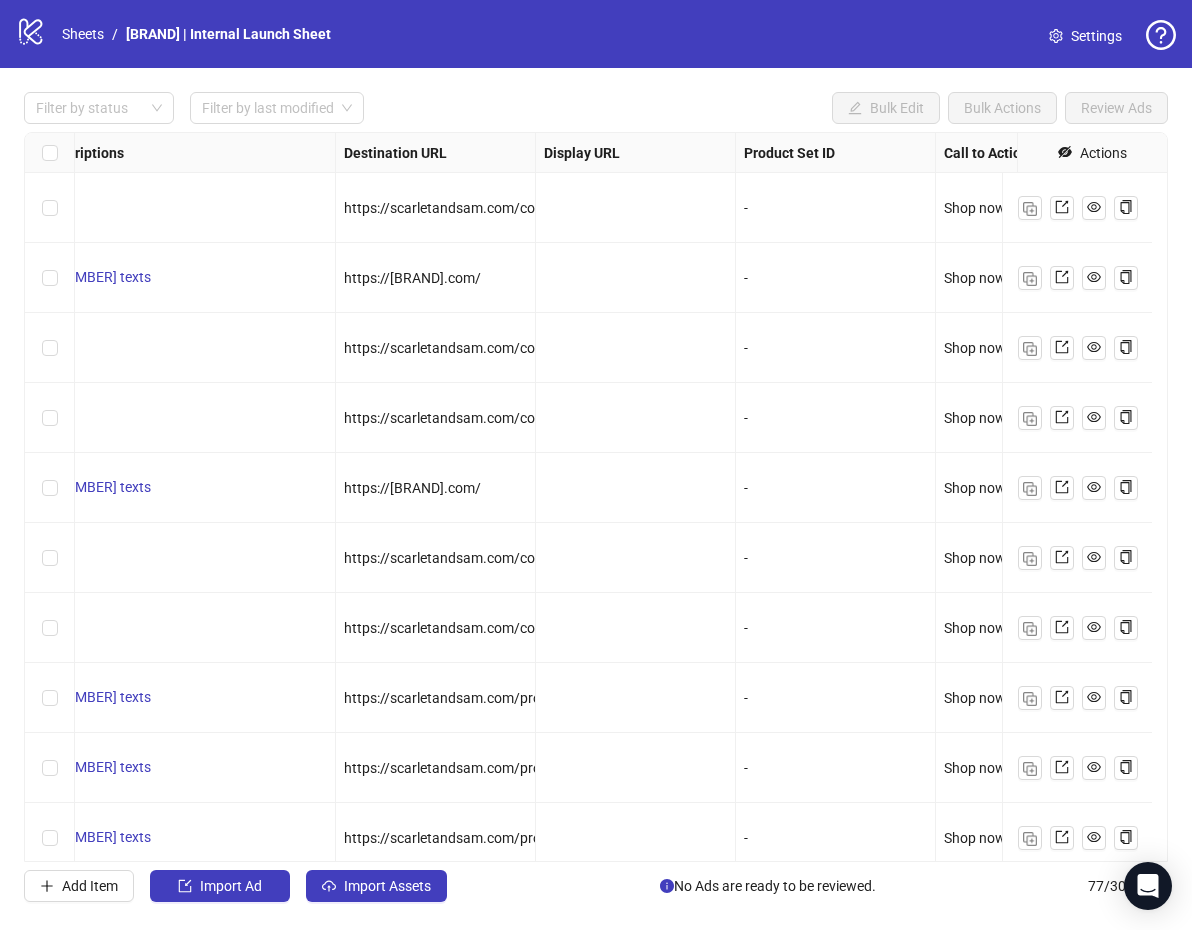 scroll, scrollTop: 0, scrollLeft: 1652, axis: horizontal 